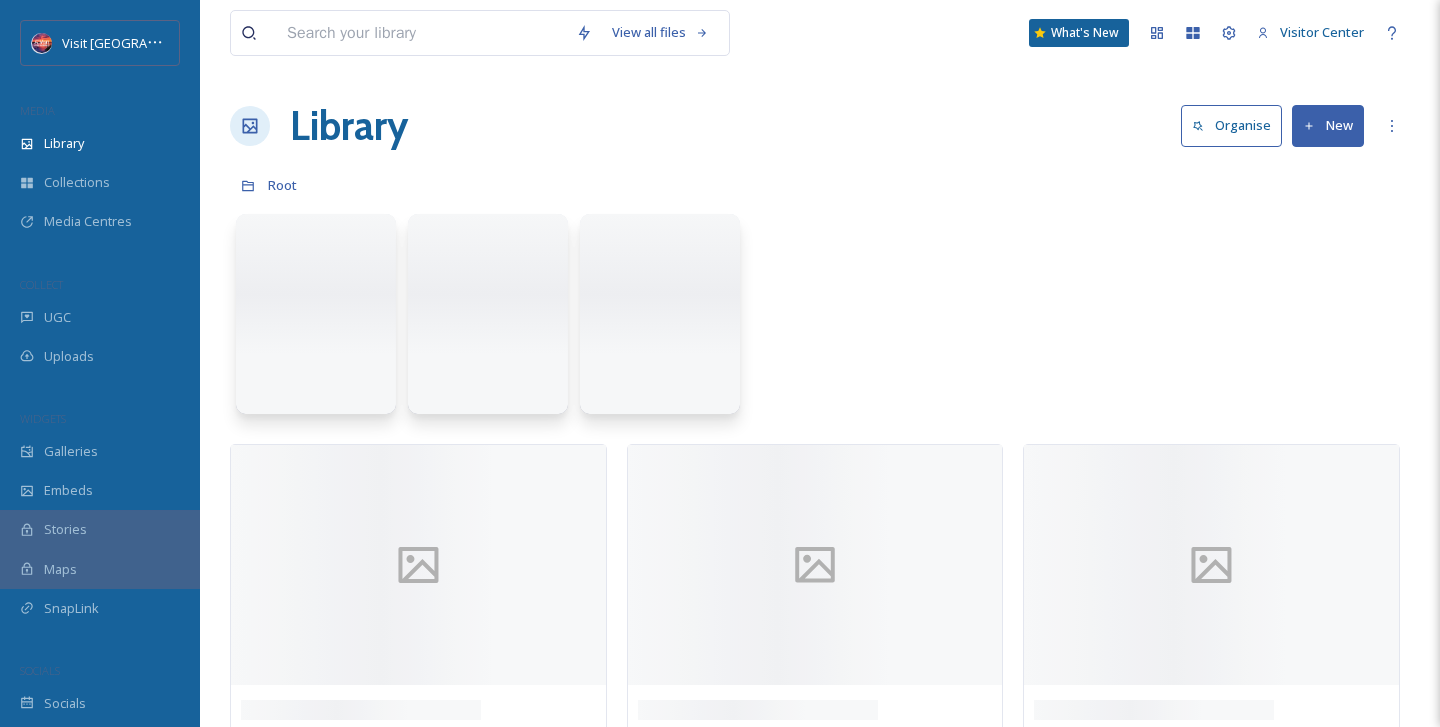 scroll, scrollTop: 0, scrollLeft: 0, axis: both 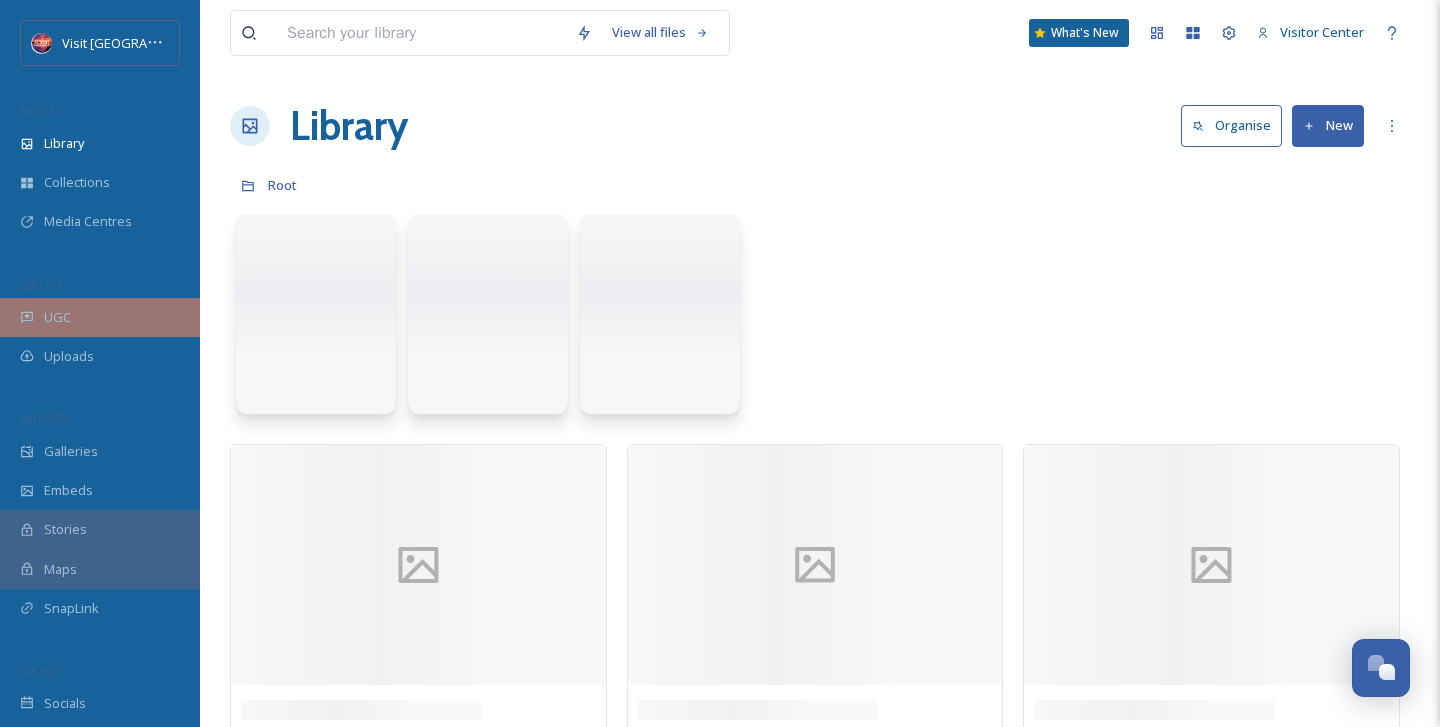 click on "UGC" at bounding box center (100, 317) 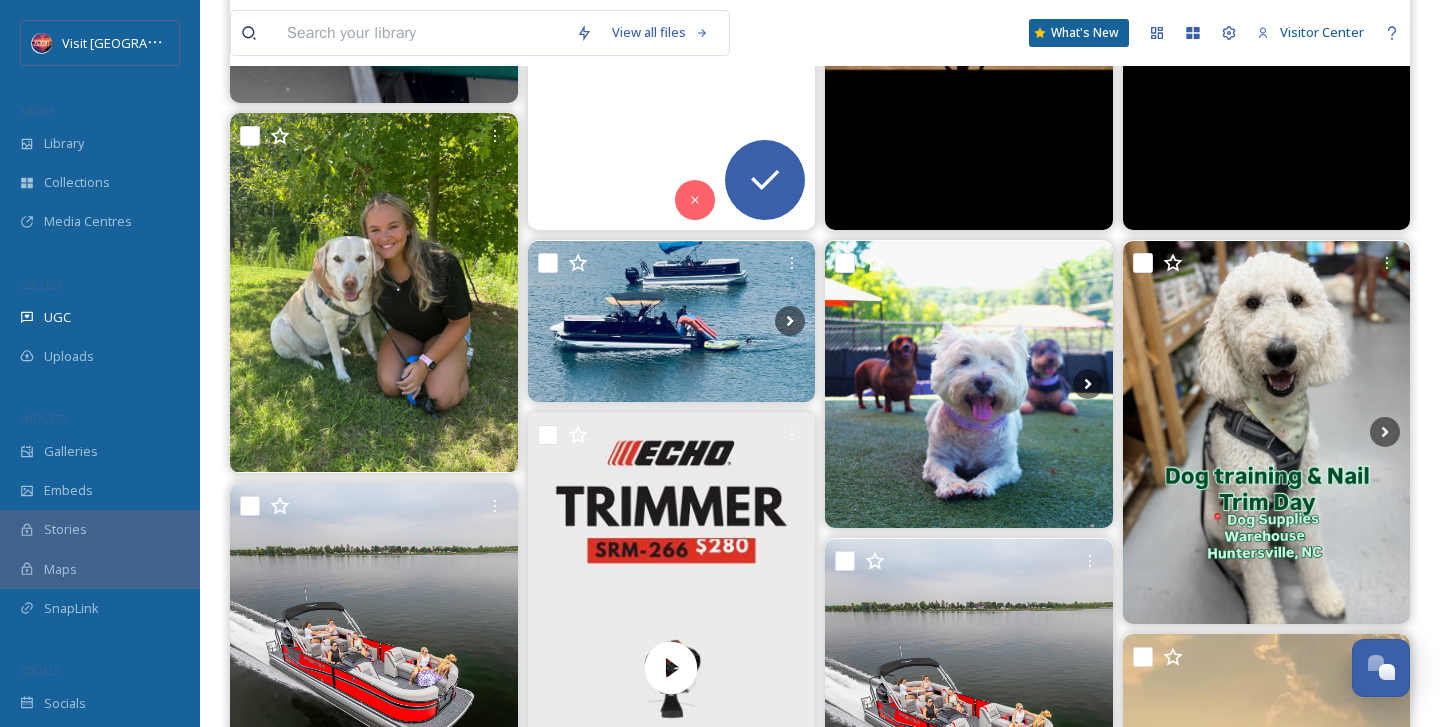 scroll, scrollTop: 1107, scrollLeft: 0, axis: vertical 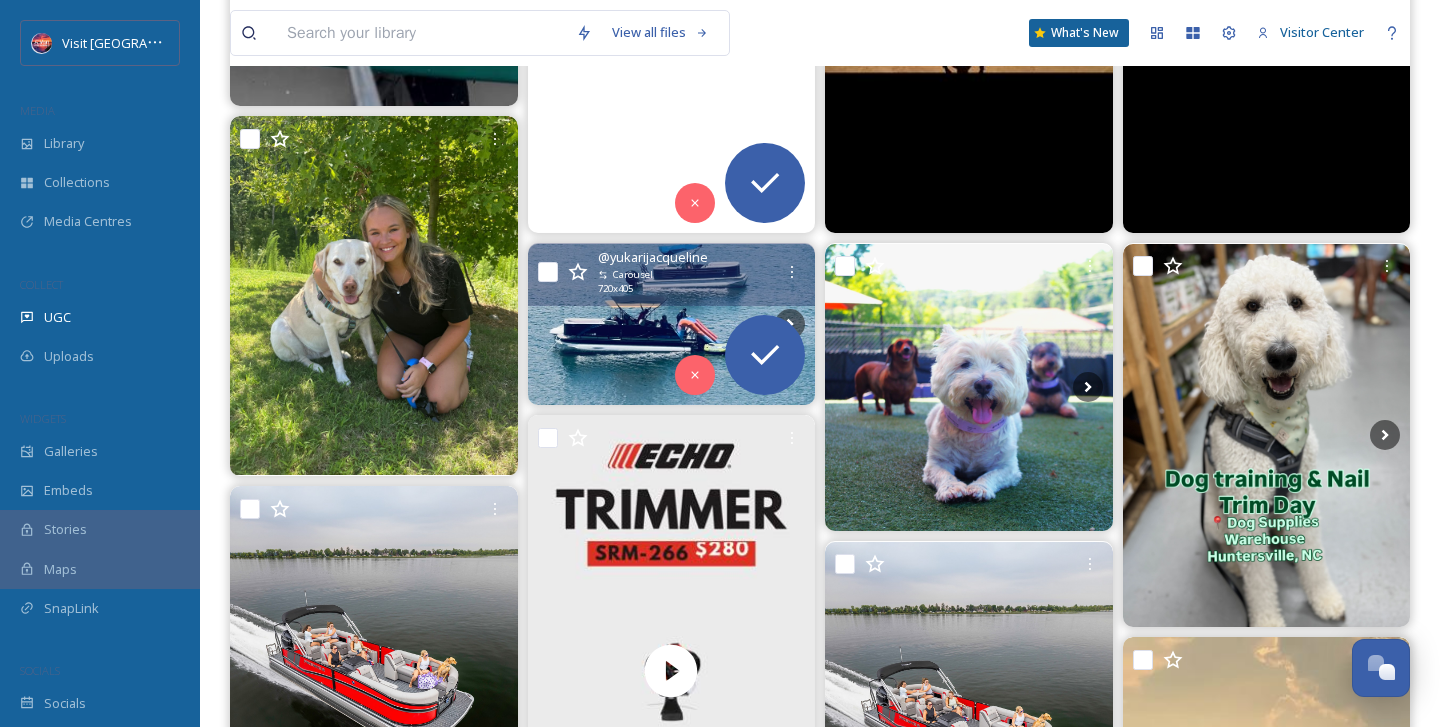 click on "@ yukarijacqueline Carousel 720  x  405" at bounding box center (672, 274) 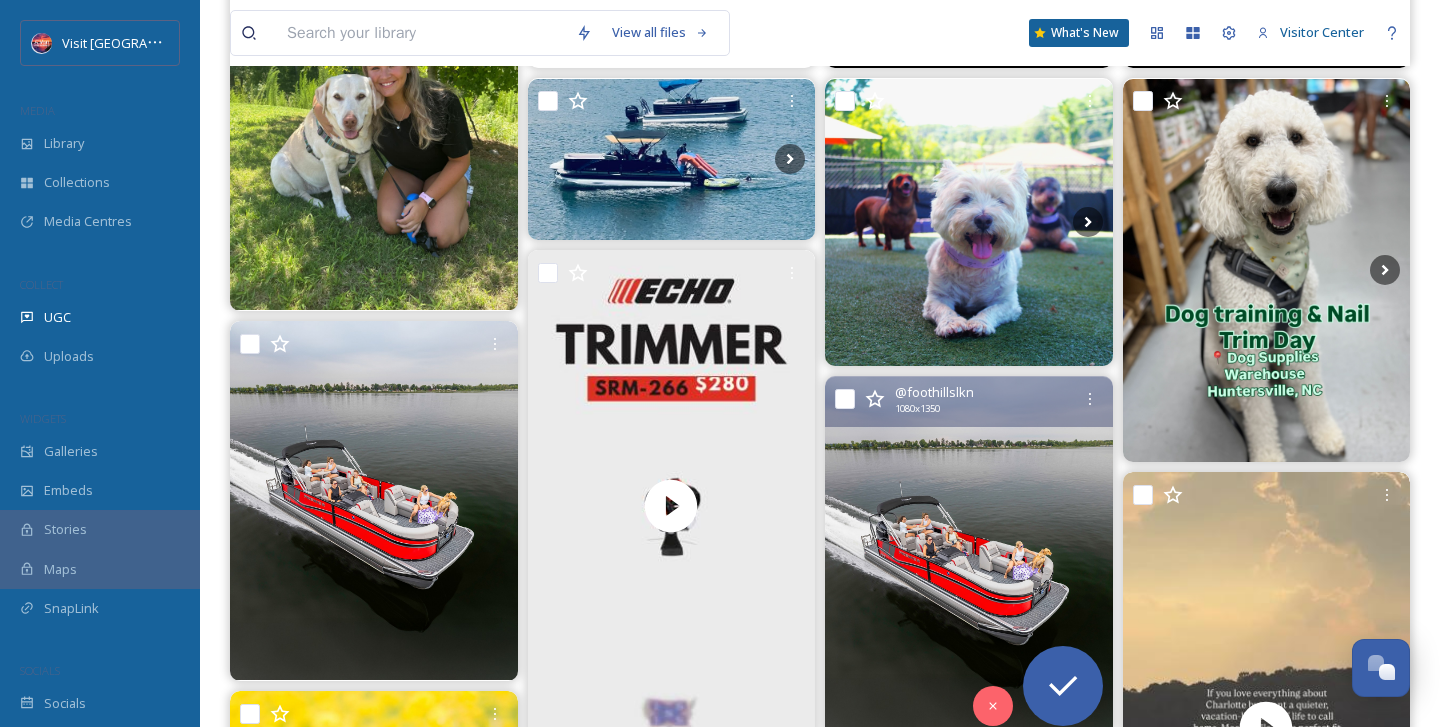 scroll, scrollTop: 1155, scrollLeft: 0, axis: vertical 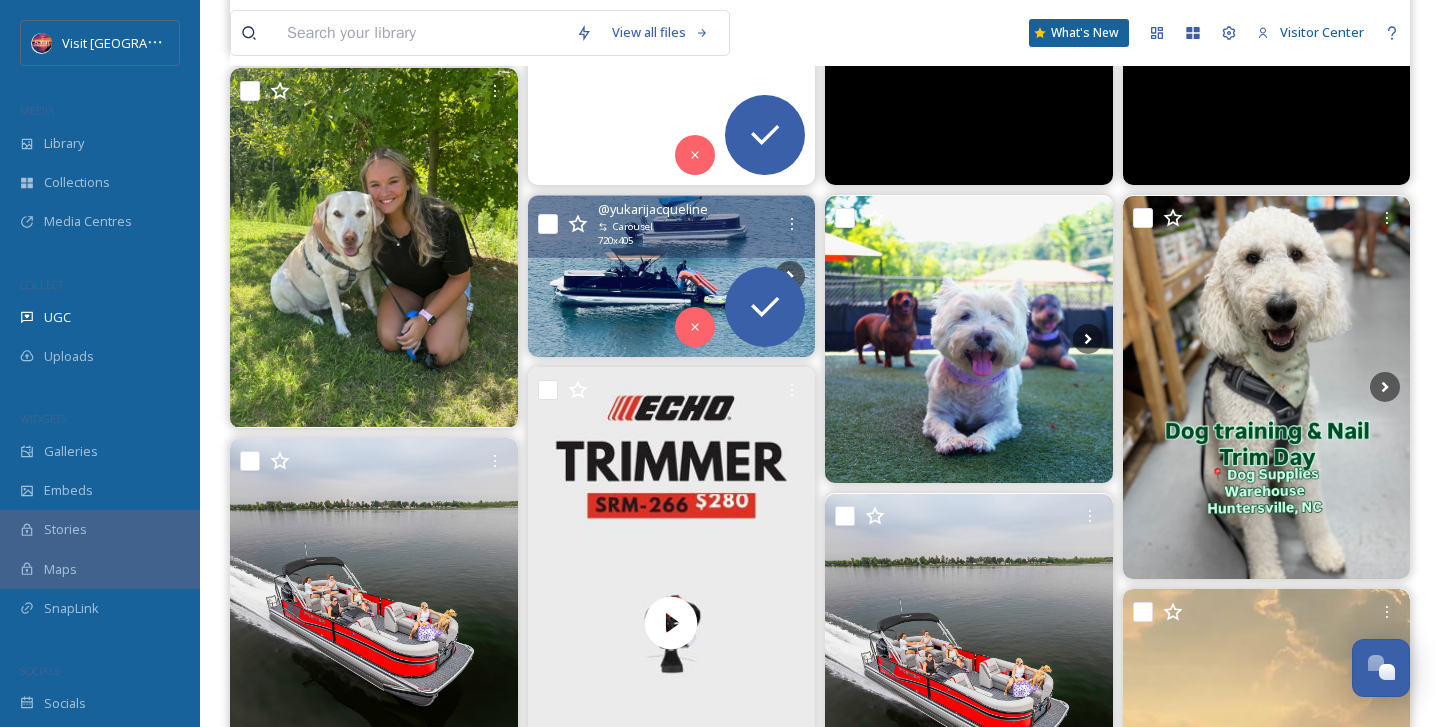 click on "Carousel" at bounding box center (686, 227) 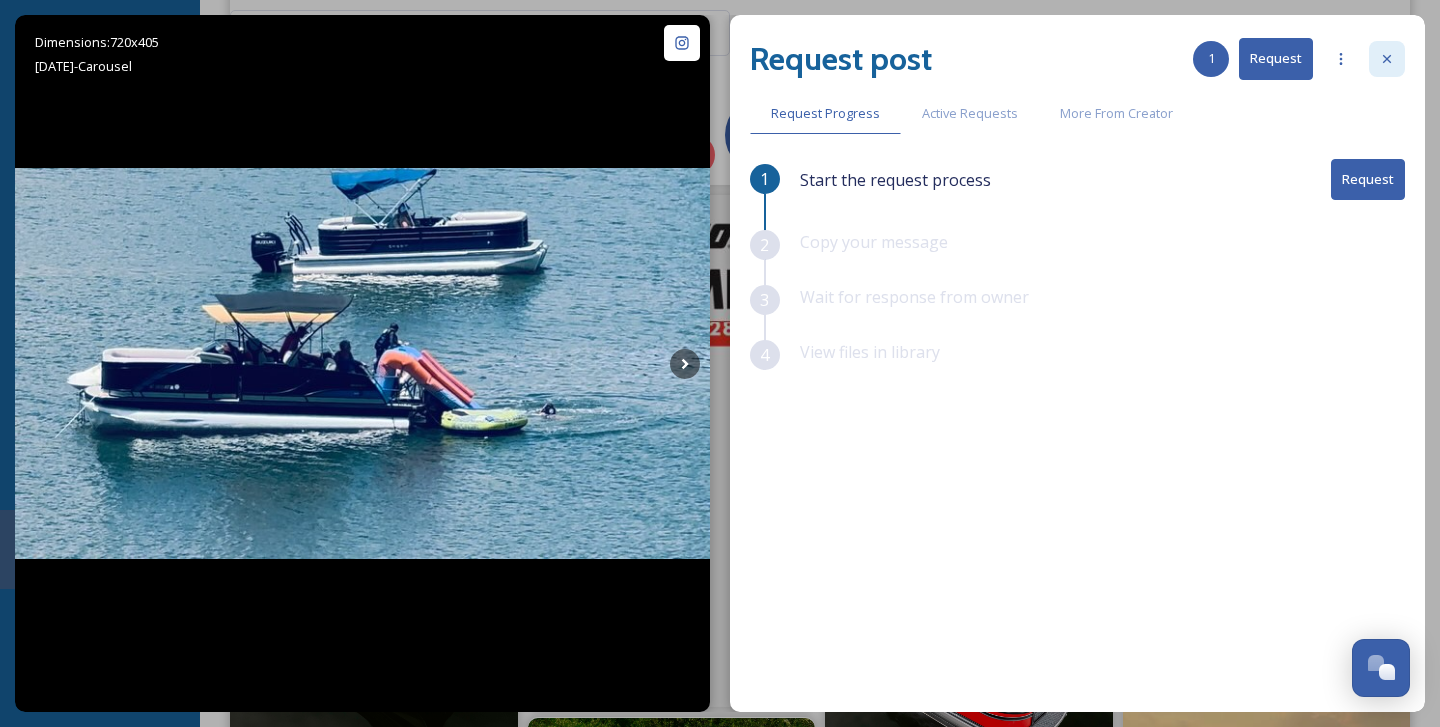 click 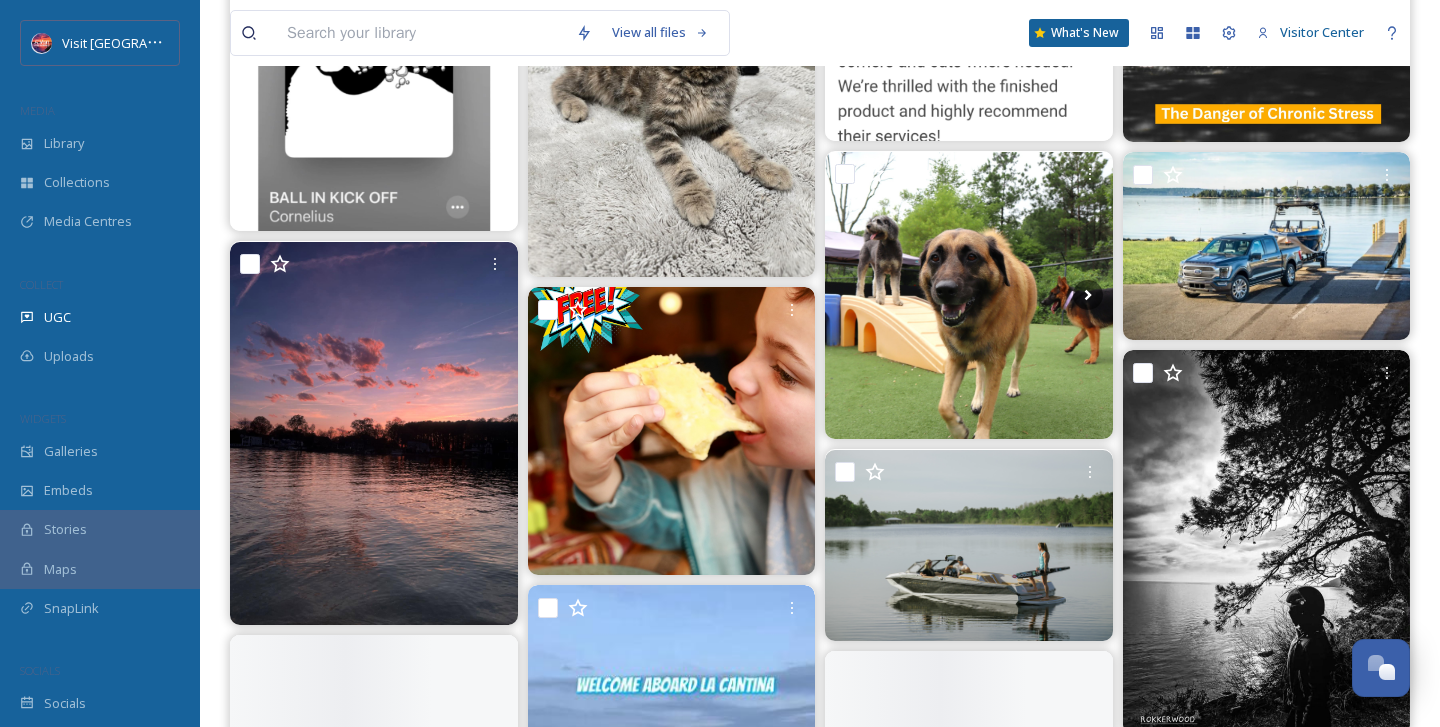 scroll, scrollTop: 6174, scrollLeft: 0, axis: vertical 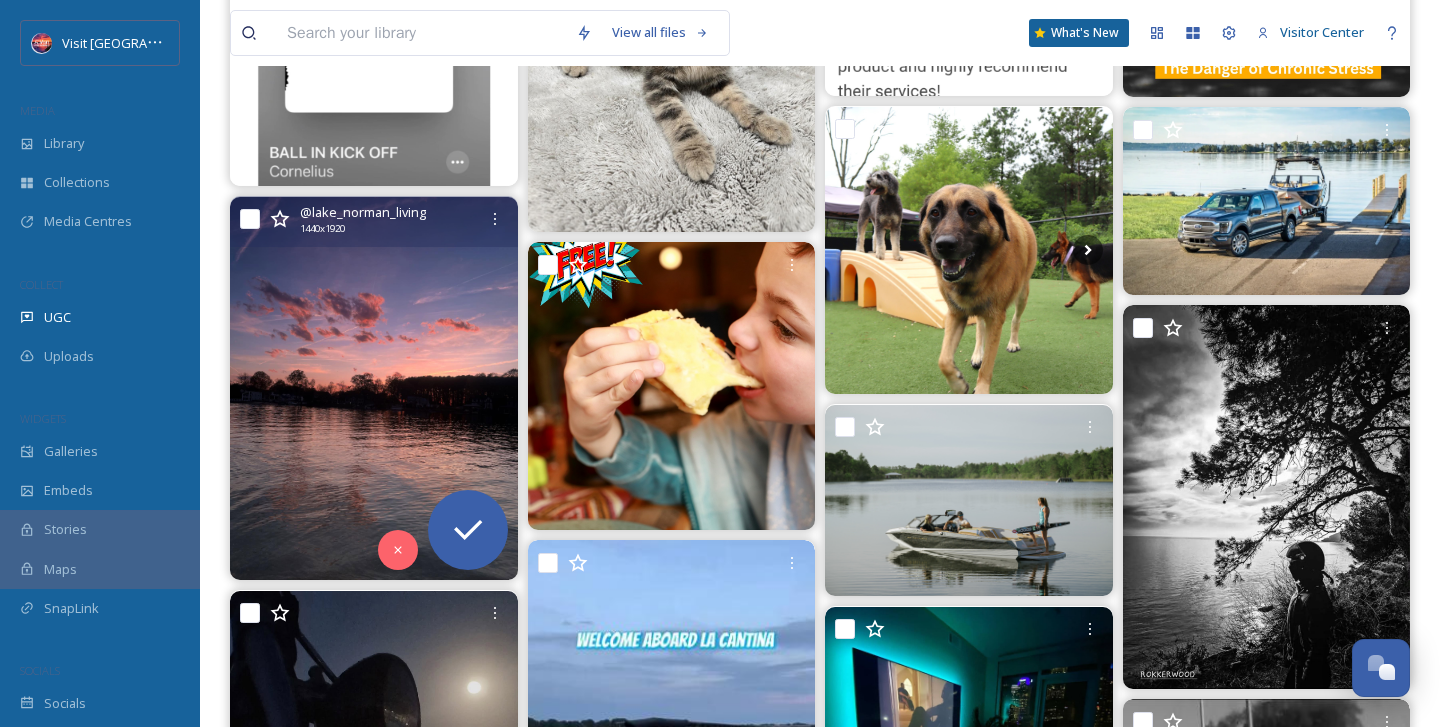 click at bounding box center (374, 388) 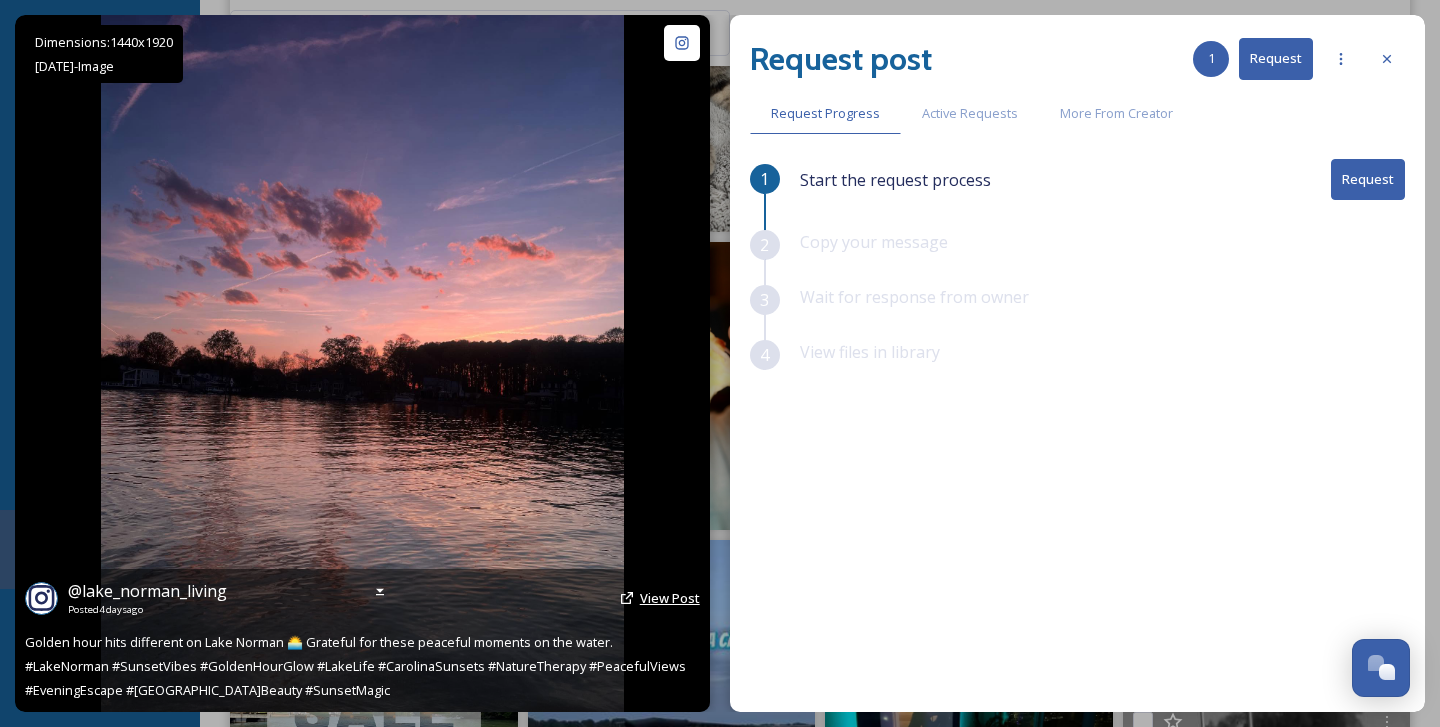 click on "View Post" at bounding box center (670, 598) 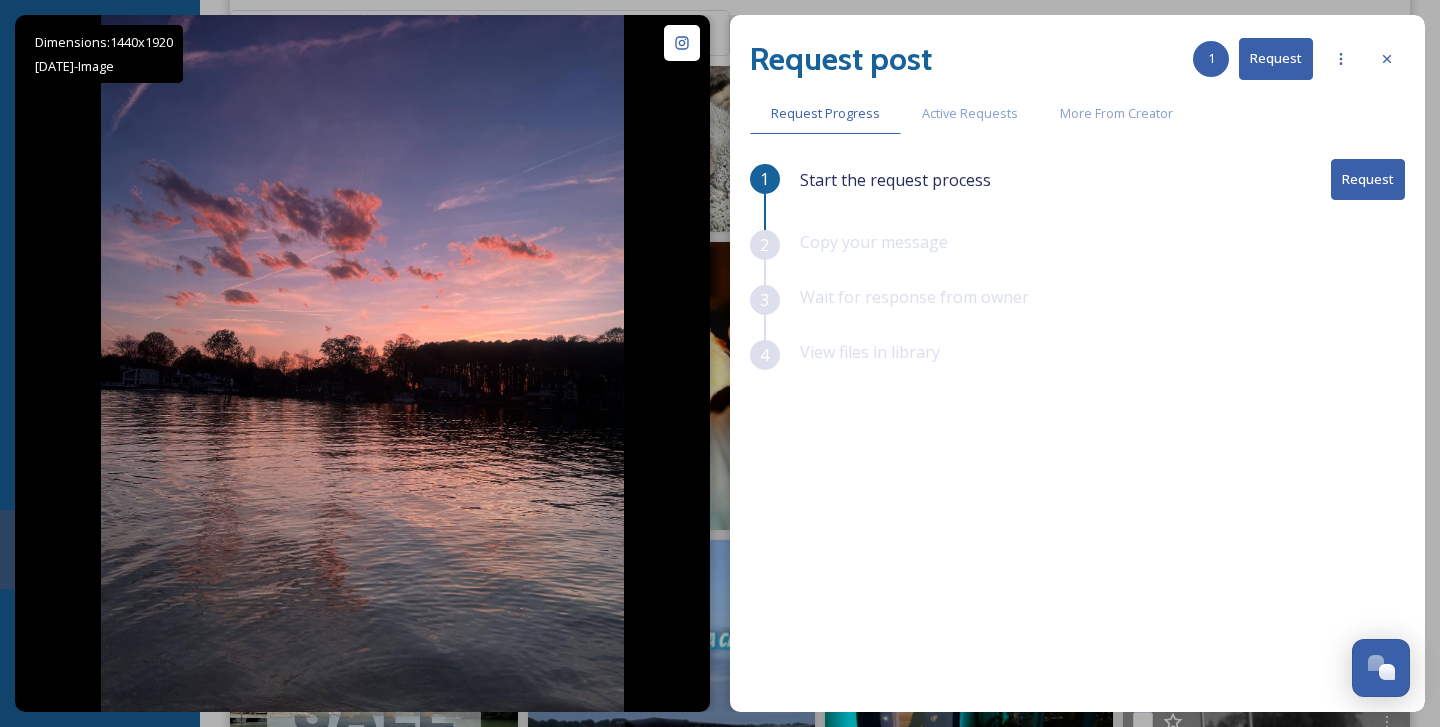 click on "Request" at bounding box center [1368, 179] 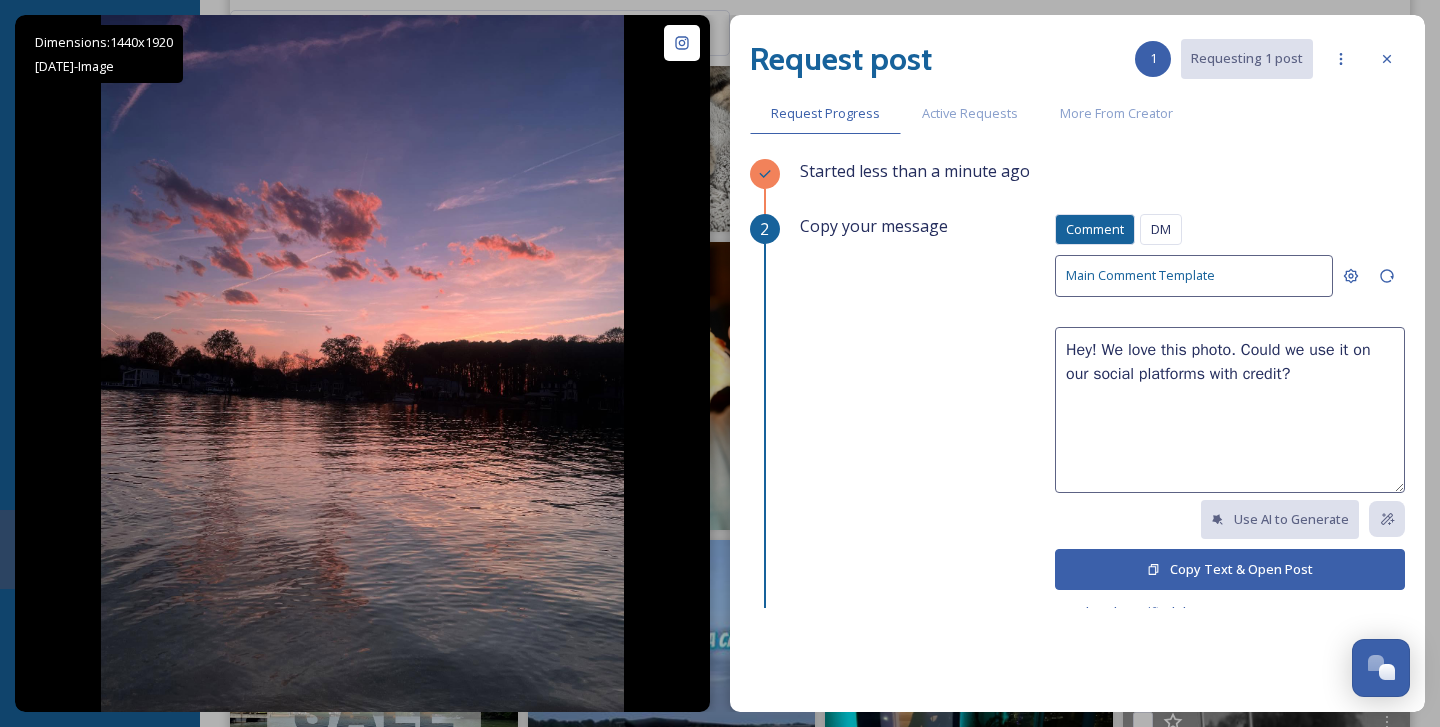 click on "Hey! We love this photo. Could we use it on our social platforms with credit?" at bounding box center [1230, 410] 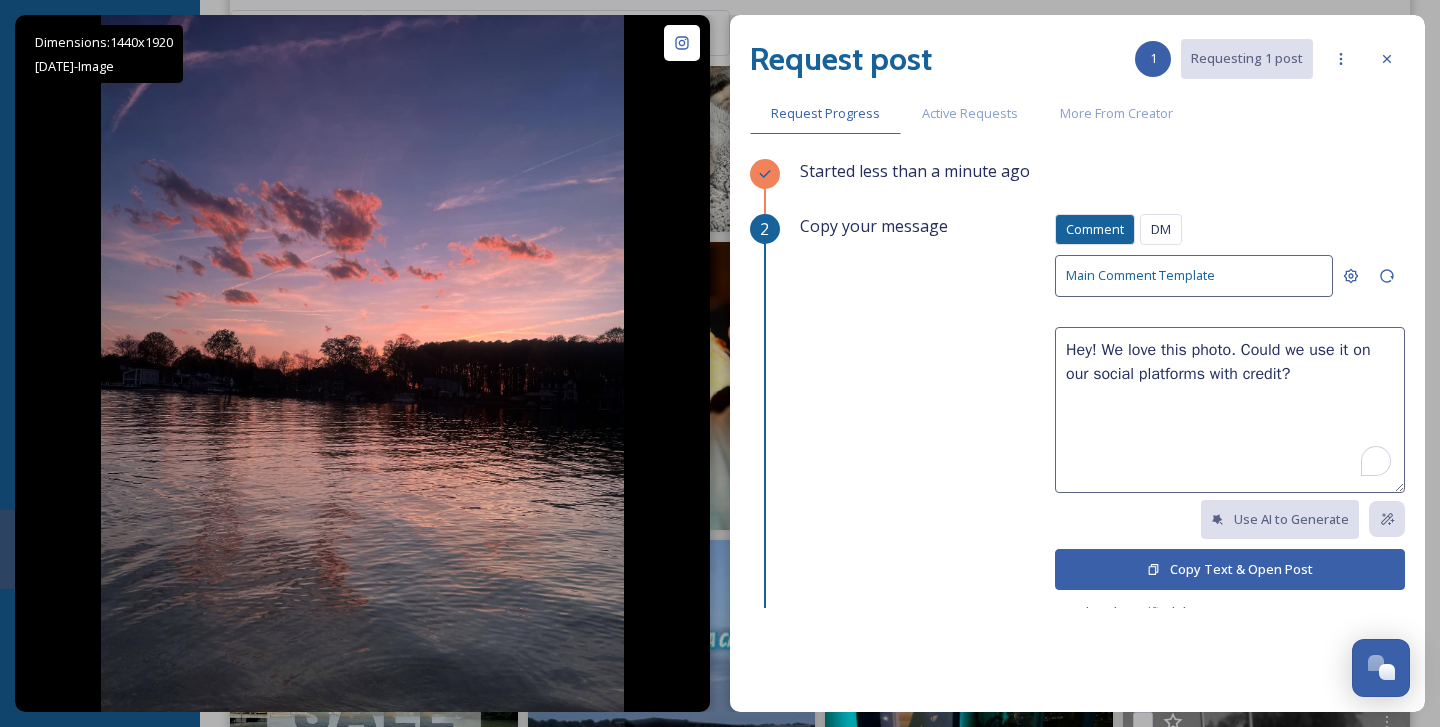 click on "Hey! We love this photo. Could we use it on our social platforms with credit?" at bounding box center (1230, 410) 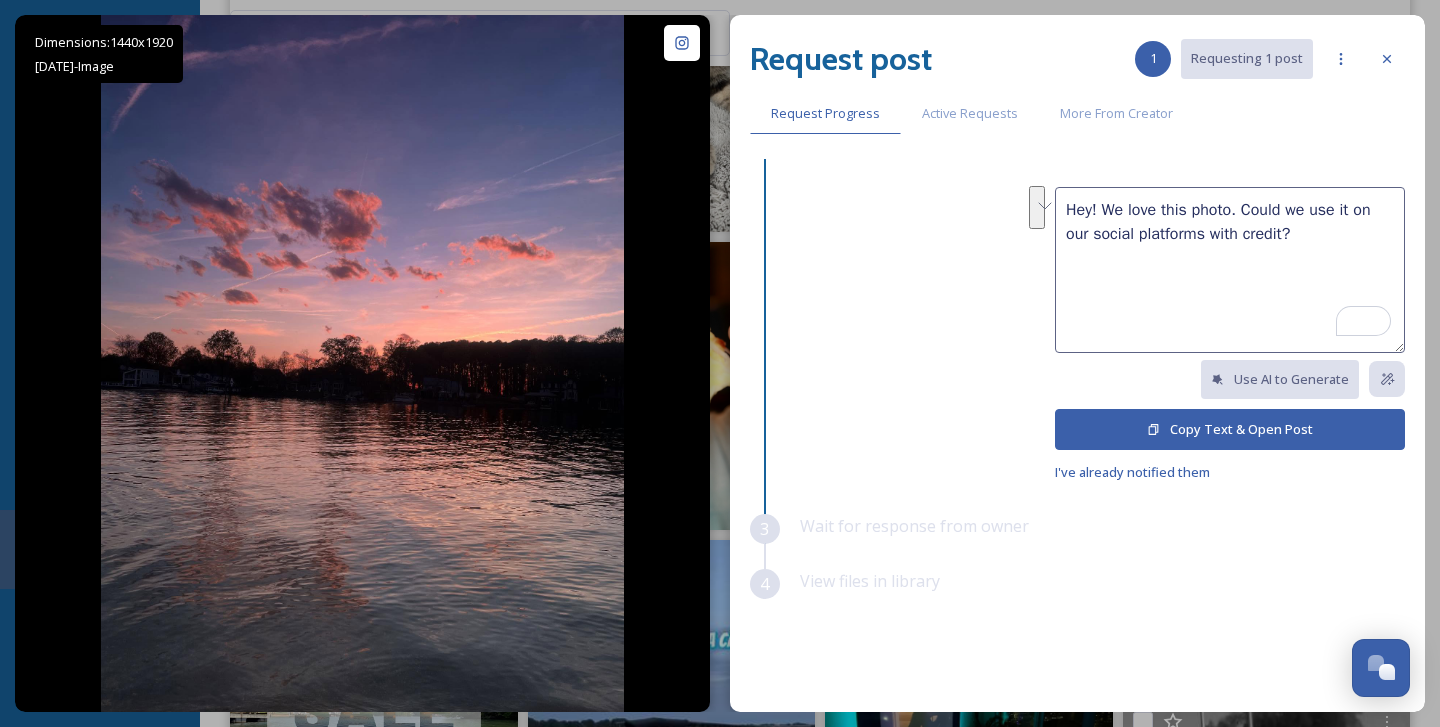 scroll, scrollTop: 141, scrollLeft: 0, axis: vertical 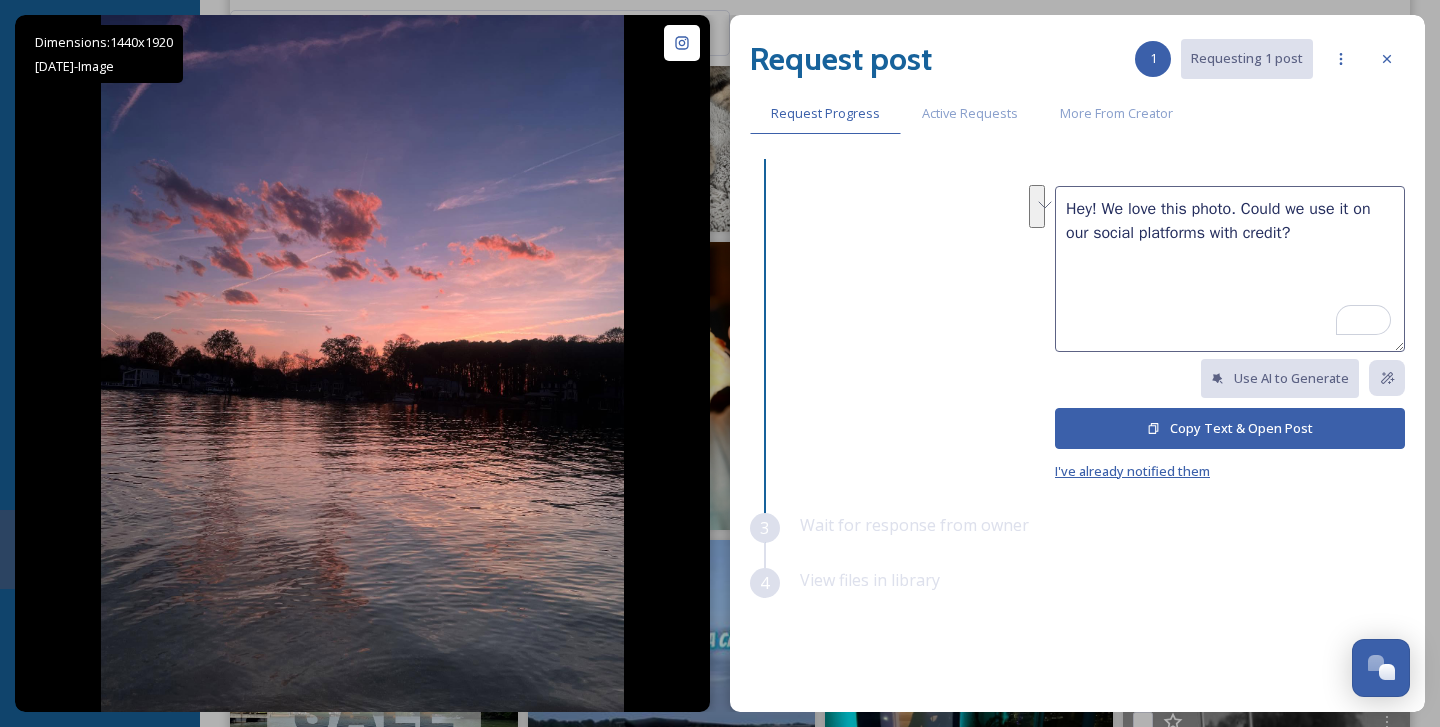 click on "I've already notified them" at bounding box center (1132, 471) 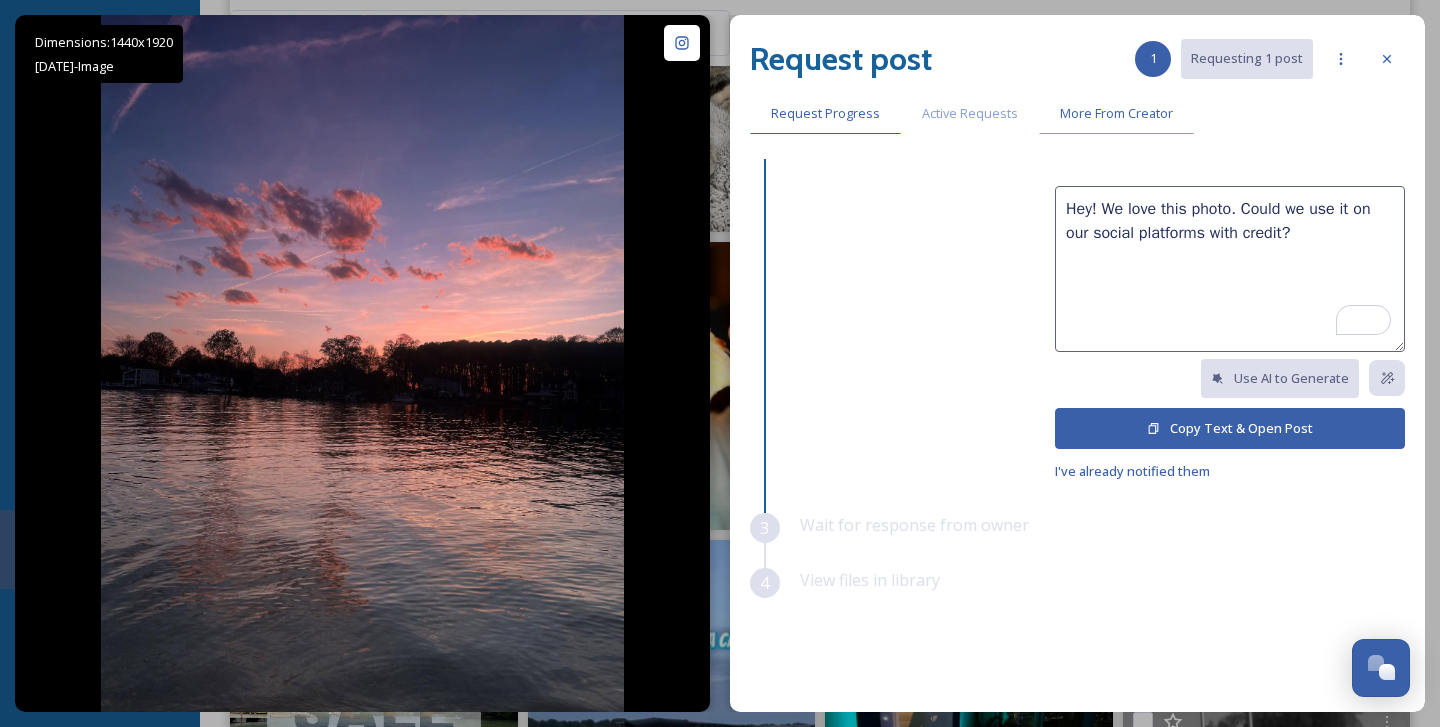scroll, scrollTop: 0, scrollLeft: 0, axis: both 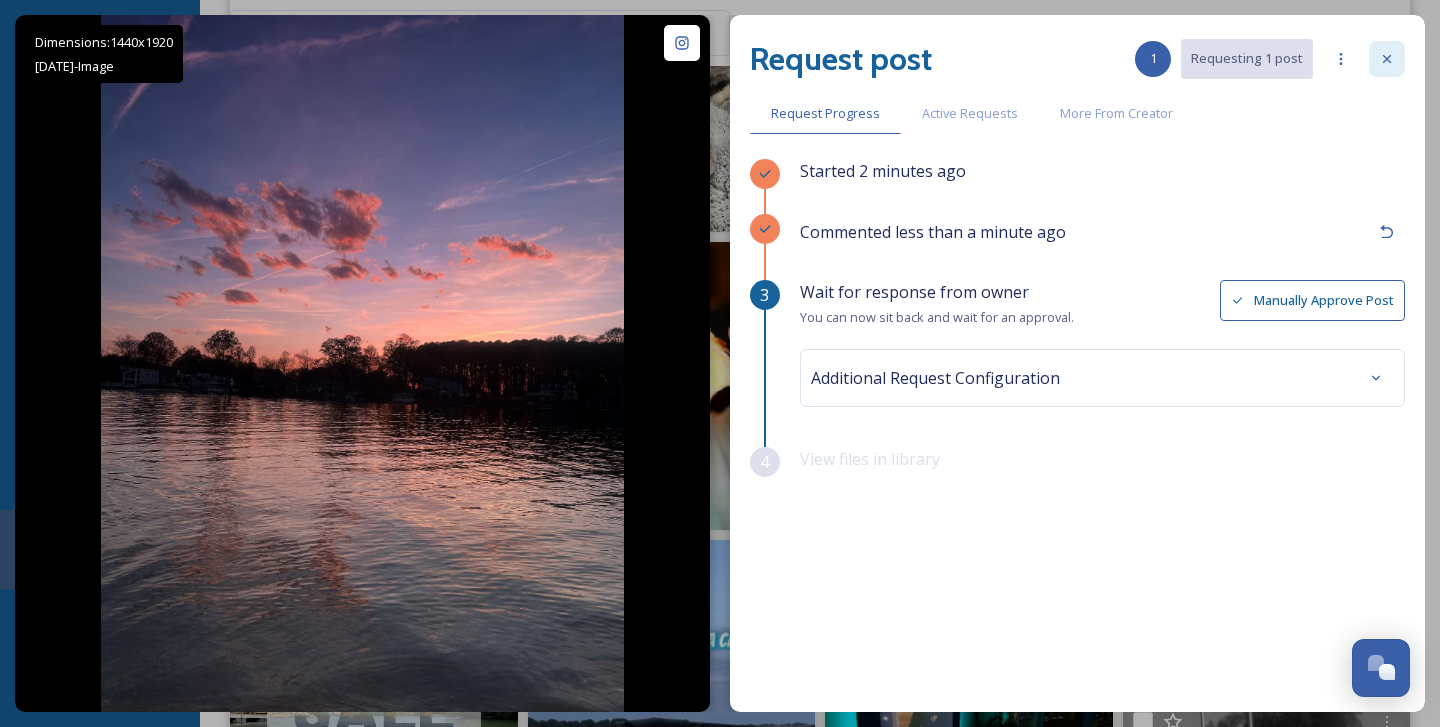 click 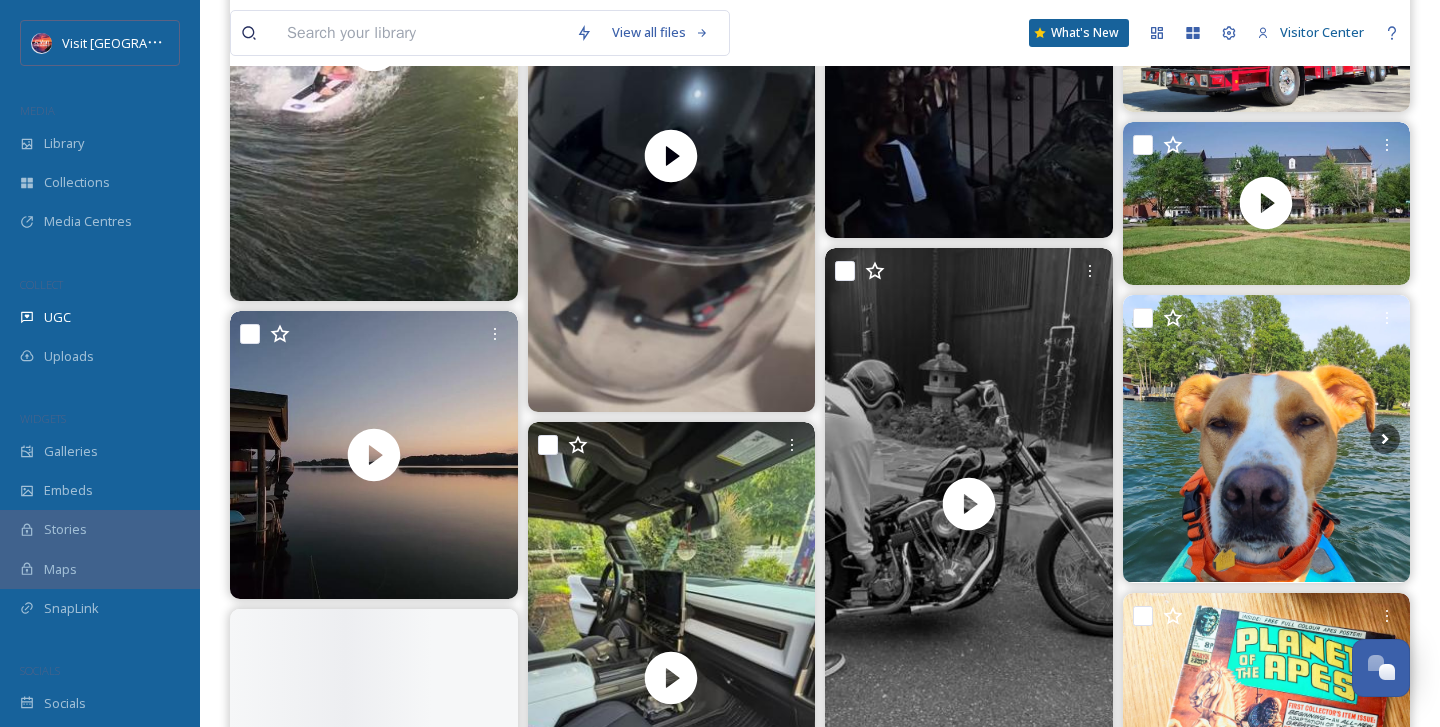 scroll, scrollTop: 10199, scrollLeft: 0, axis: vertical 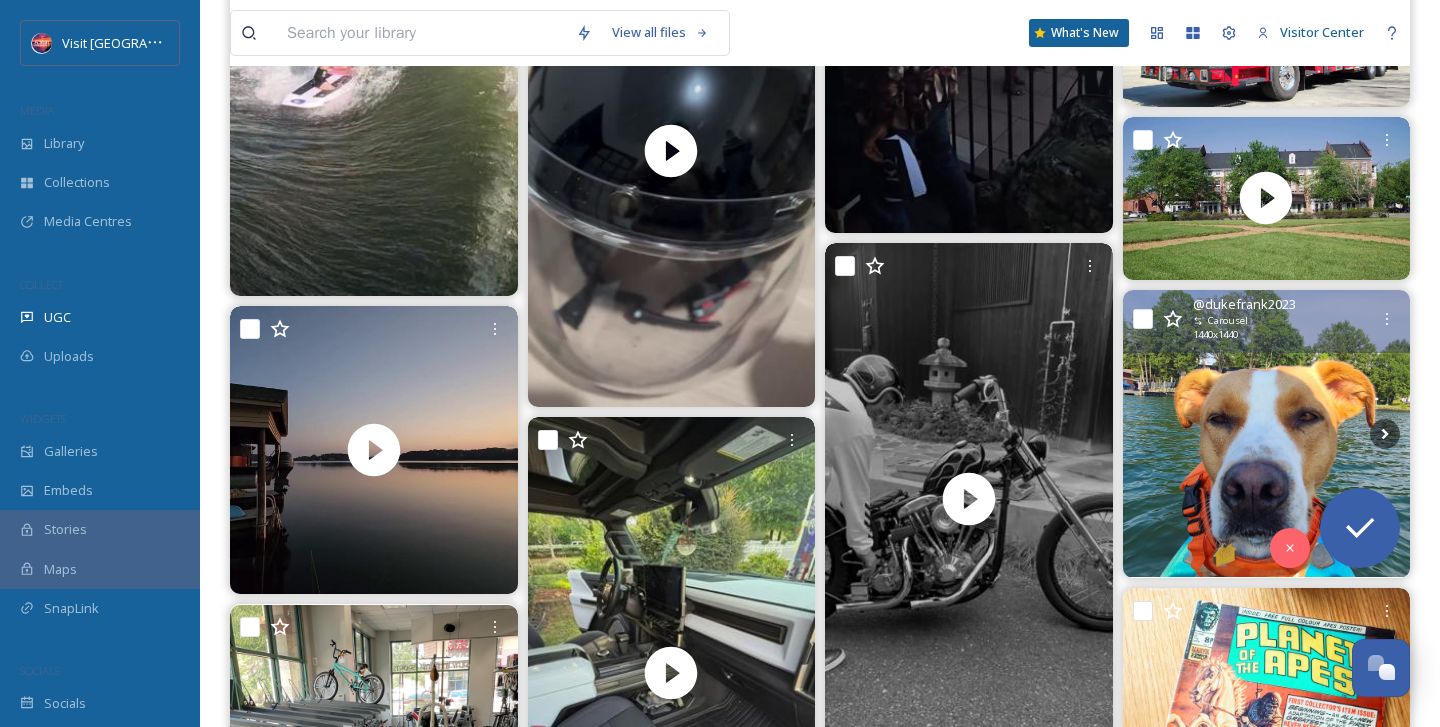 click at bounding box center (1267, 434) 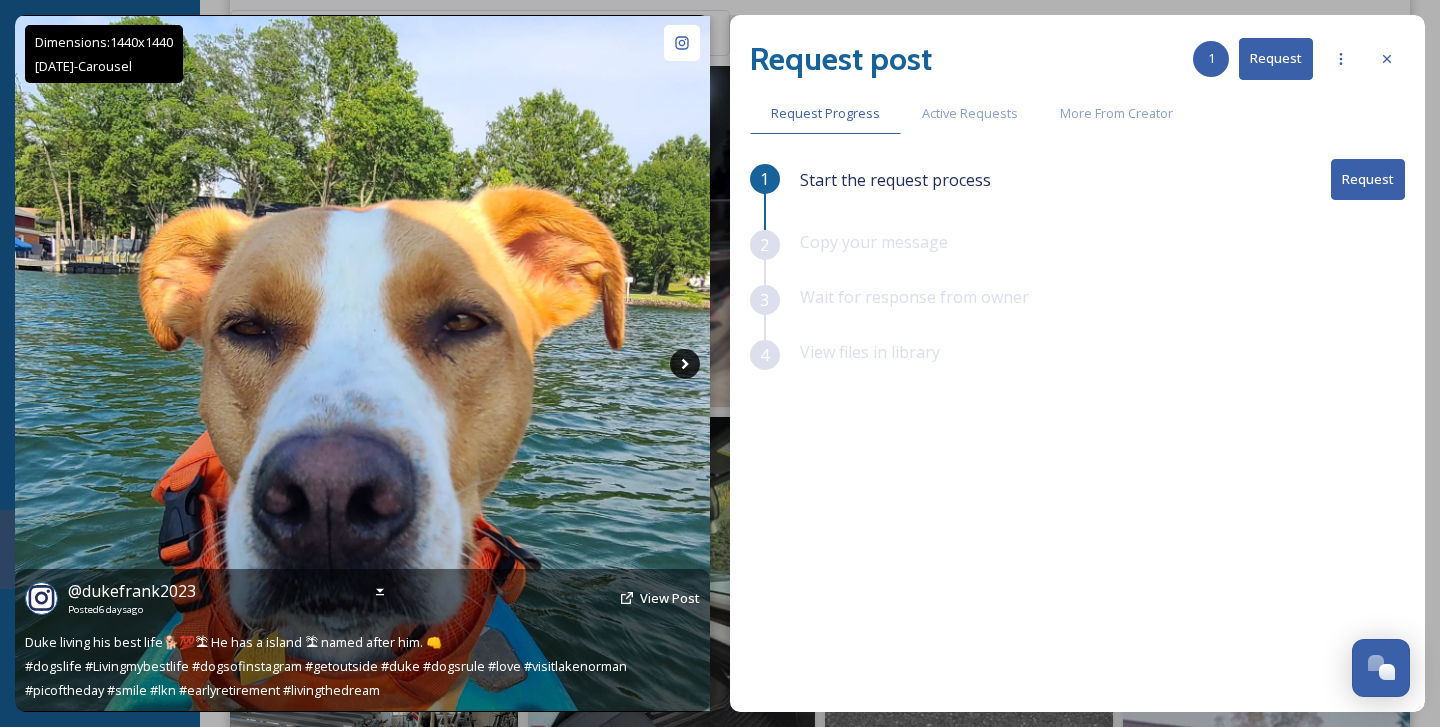 click 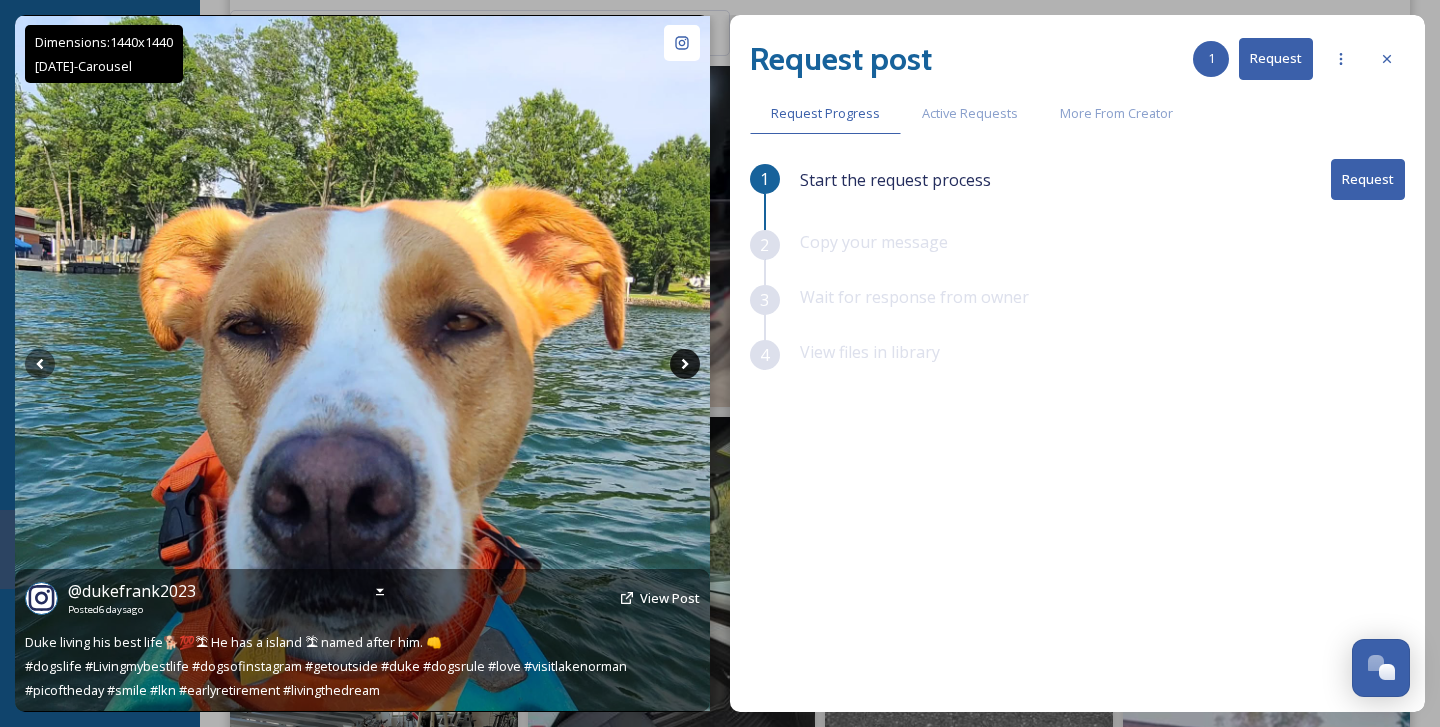 click 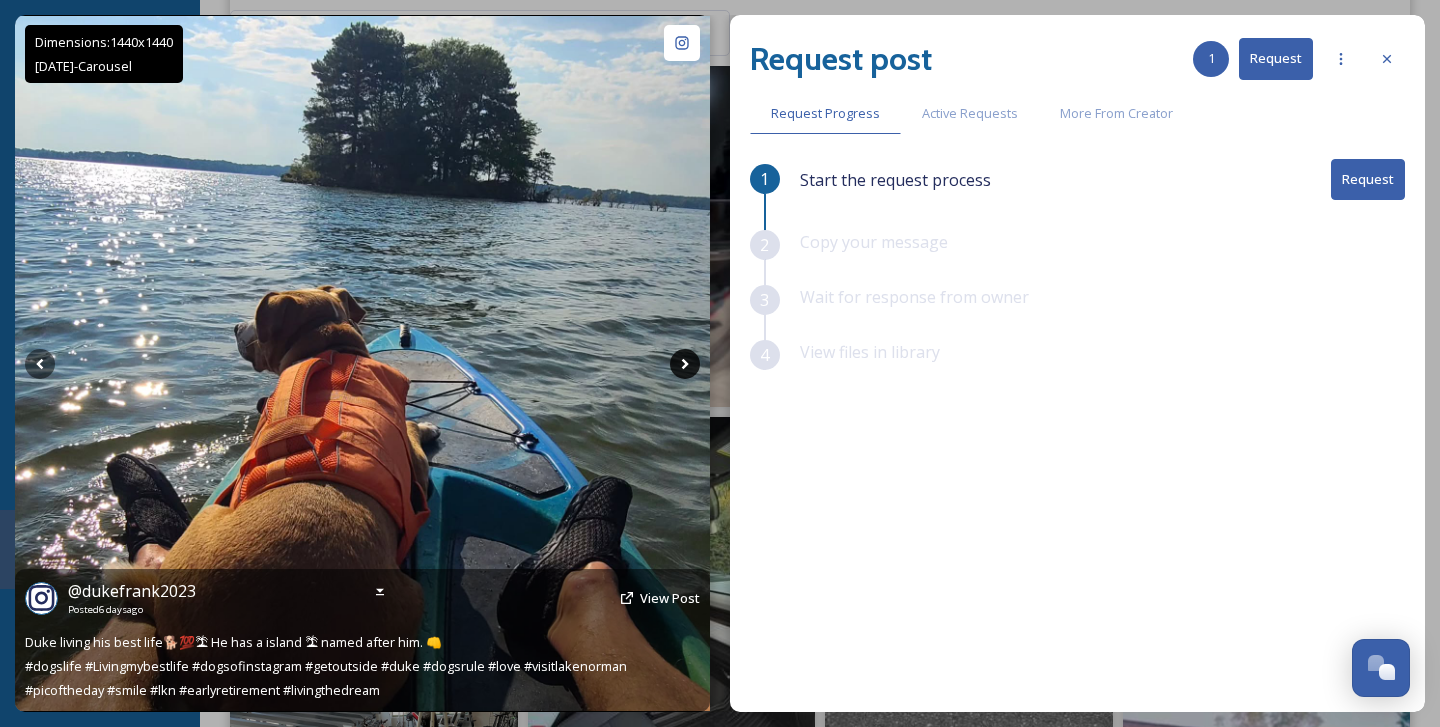 click 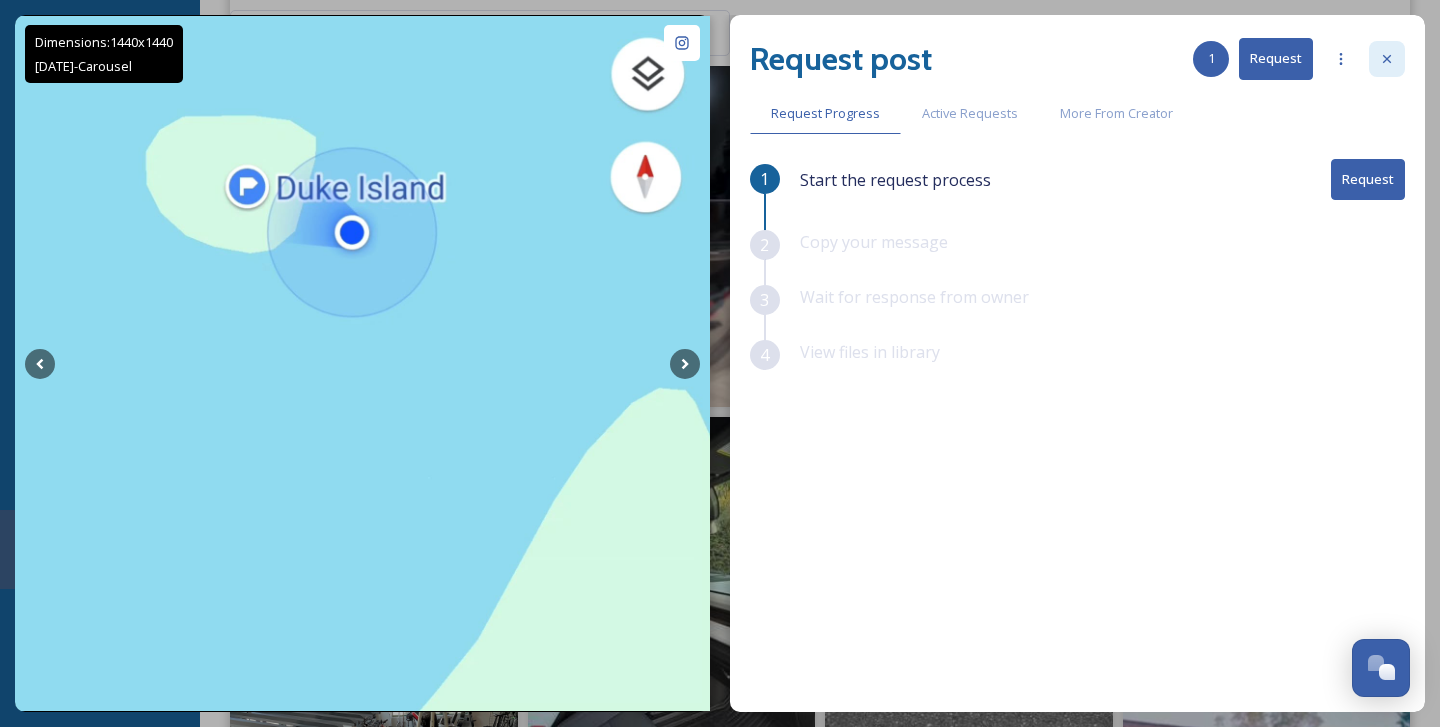 click 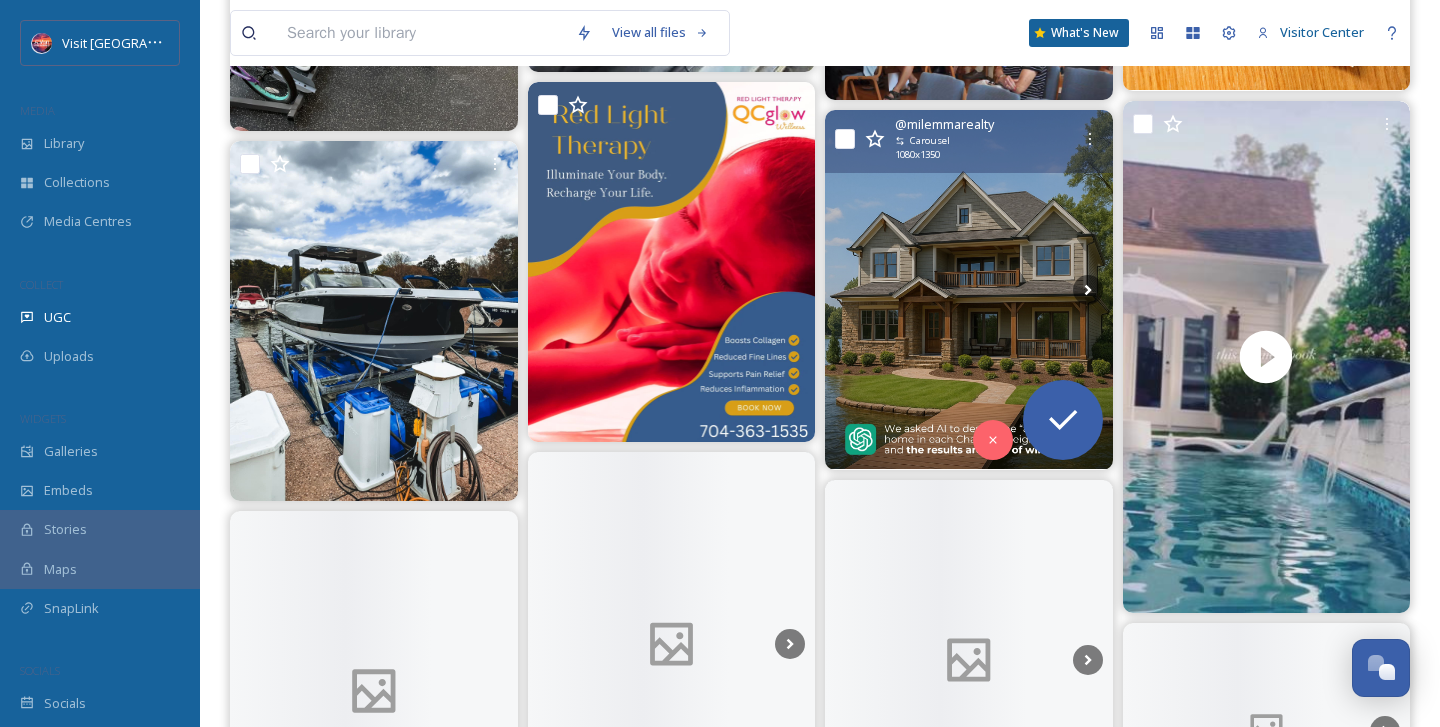 scroll, scrollTop: 11229, scrollLeft: 0, axis: vertical 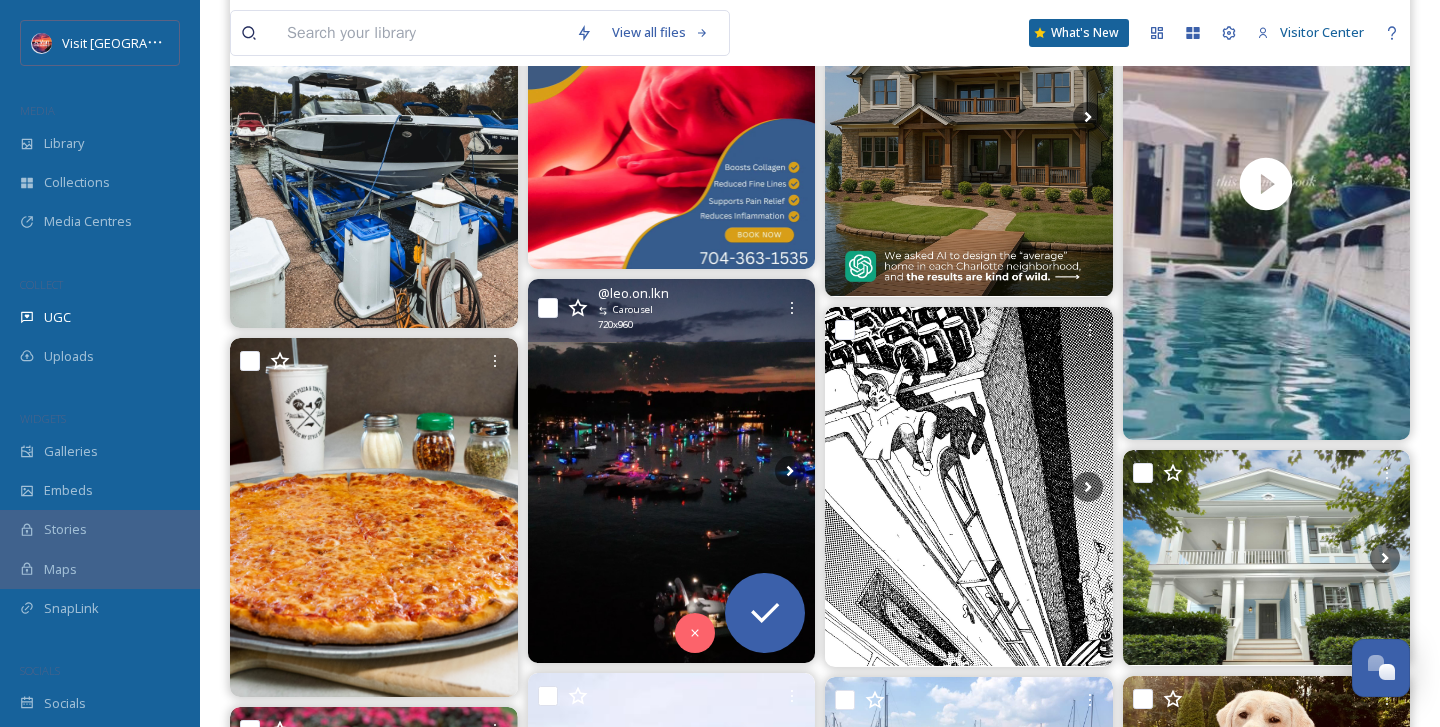 click at bounding box center [672, 470] 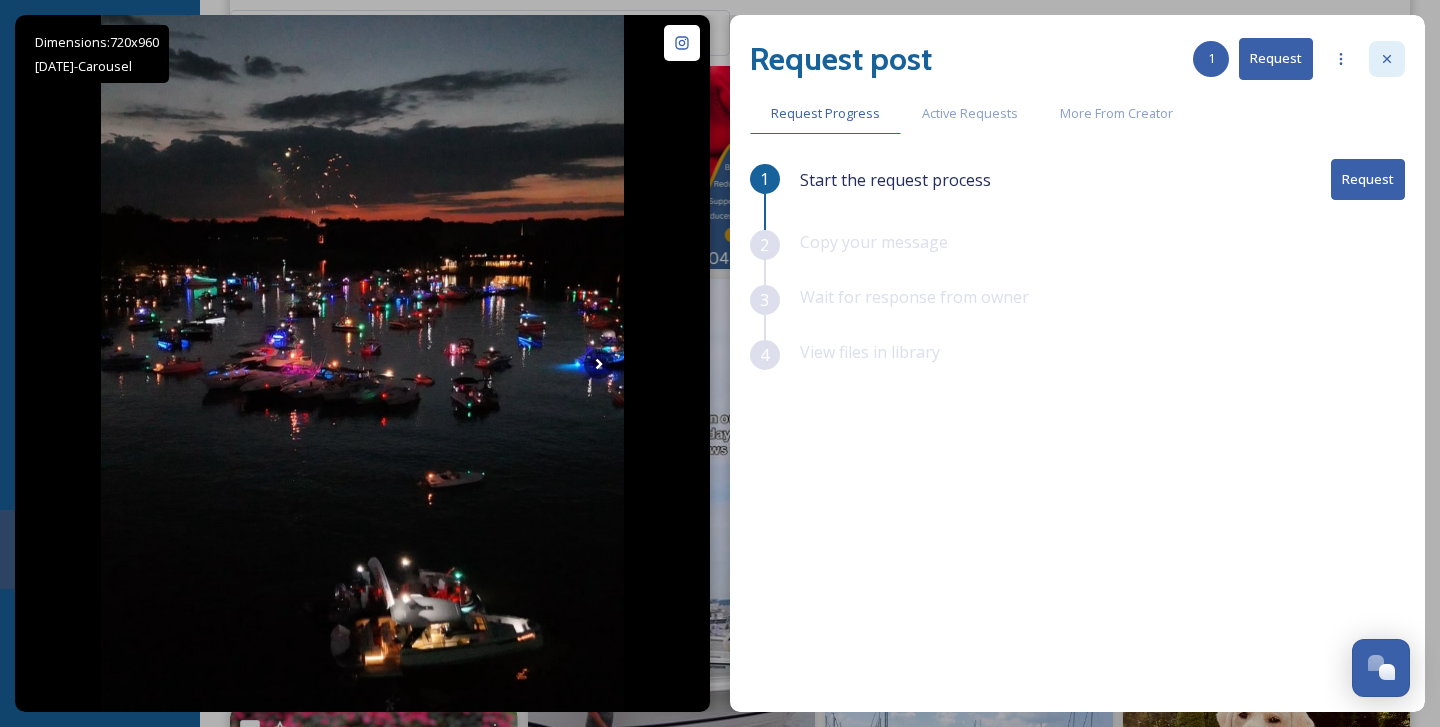 click 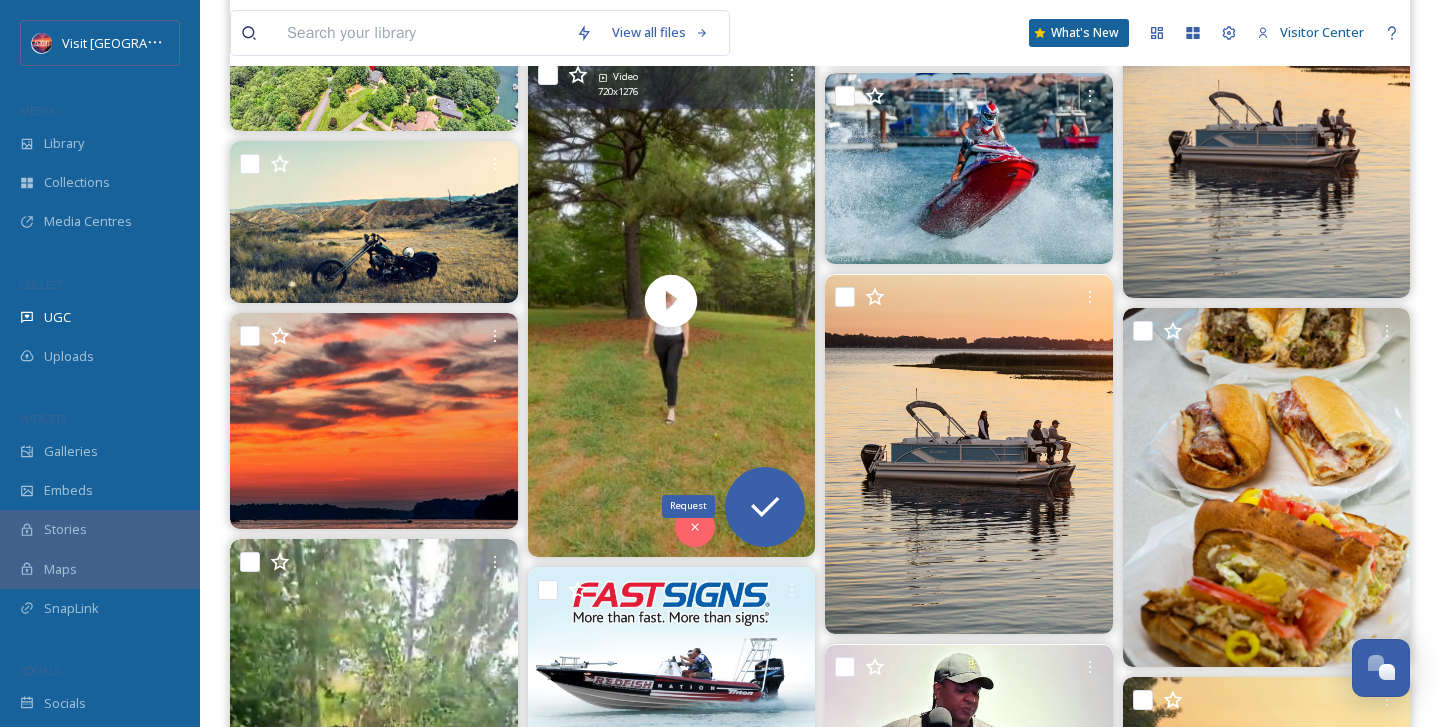 scroll, scrollTop: 13635, scrollLeft: 0, axis: vertical 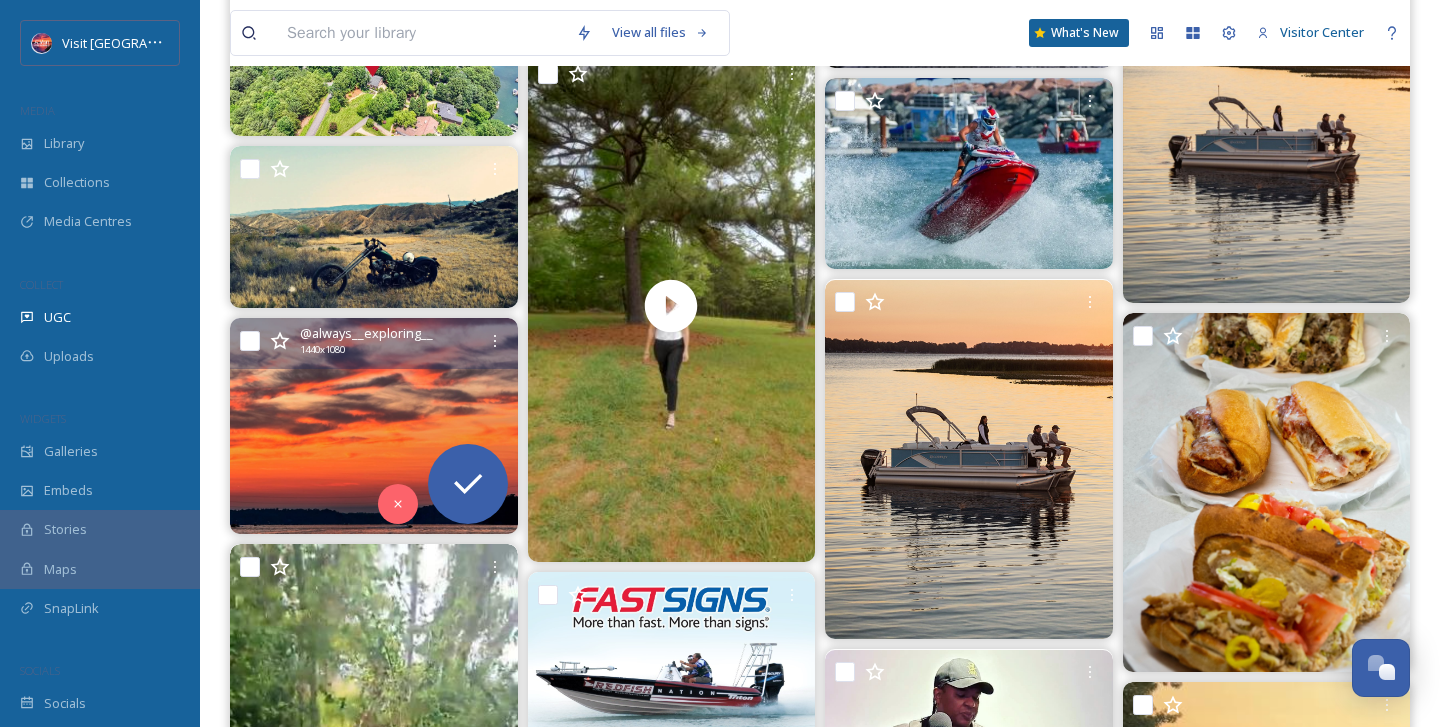 click at bounding box center [374, 426] 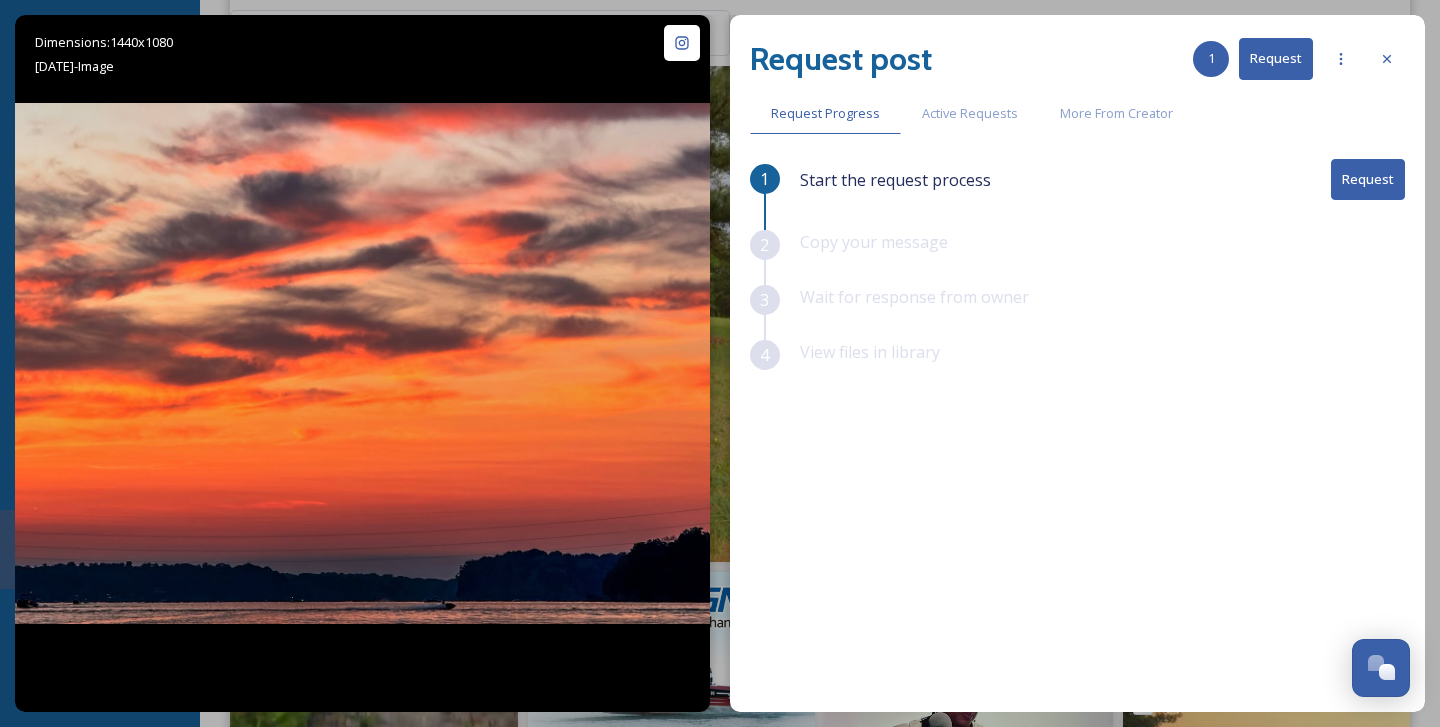 click on "Request post 1 Request Request Progress Active Requests More From Creator 1 Start the request process Request 2 Copy your message 3 Wait for response from owner 4 View files in library" at bounding box center [1077, 363] 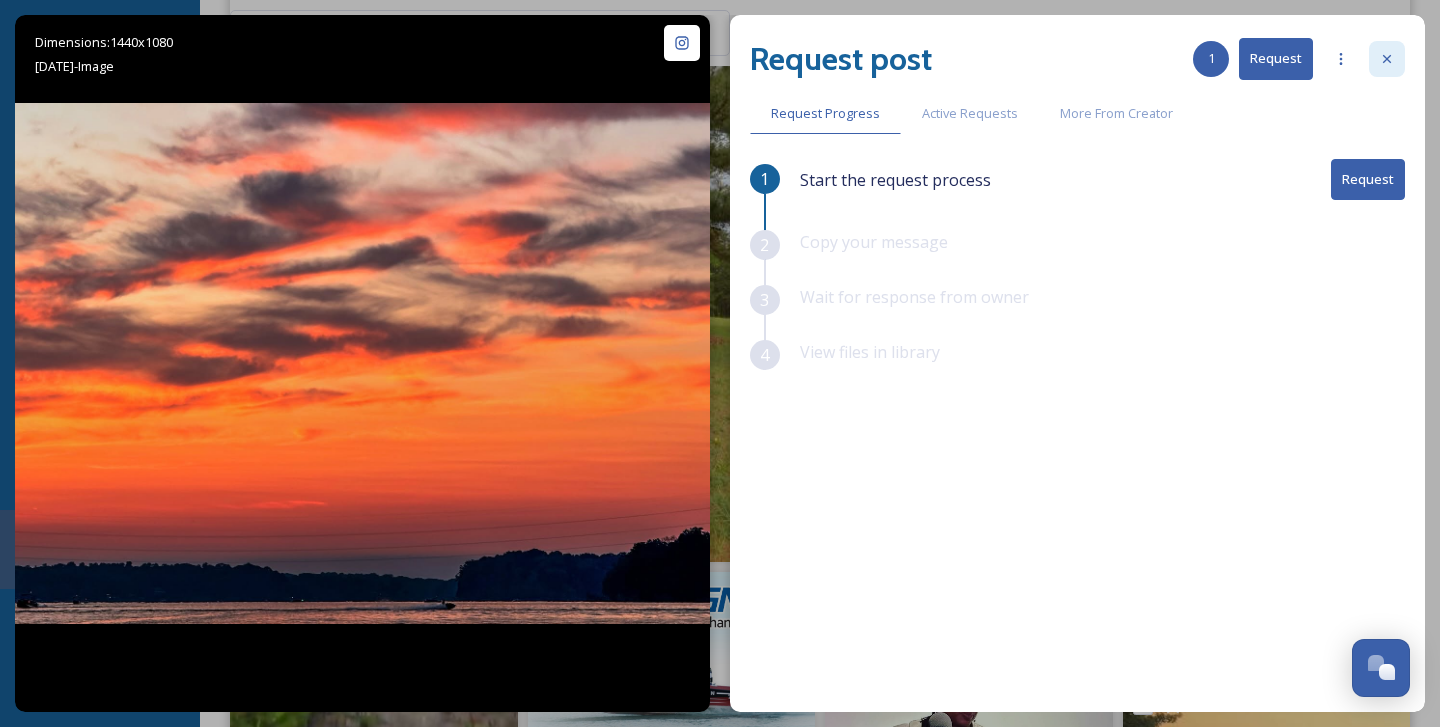 click at bounding box center [1387, 59] 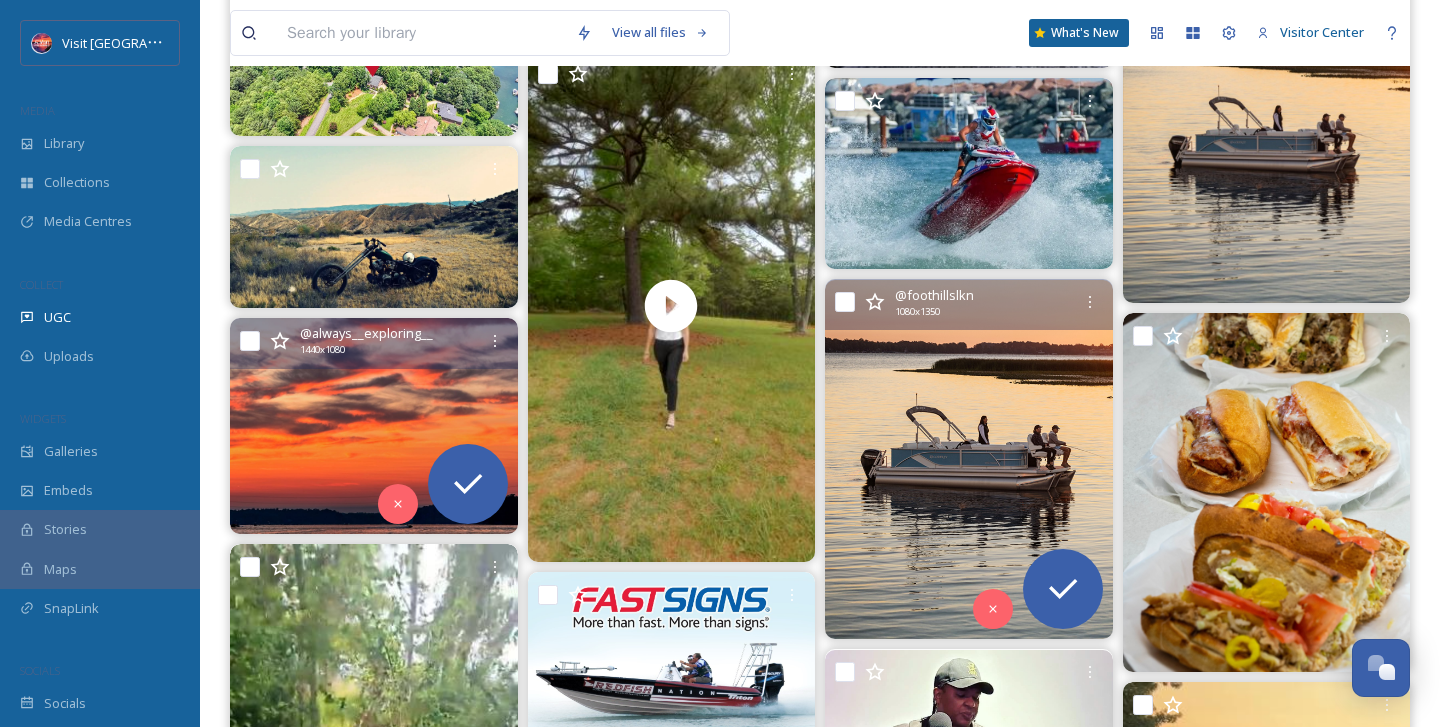click at bounding box center (969, 459) 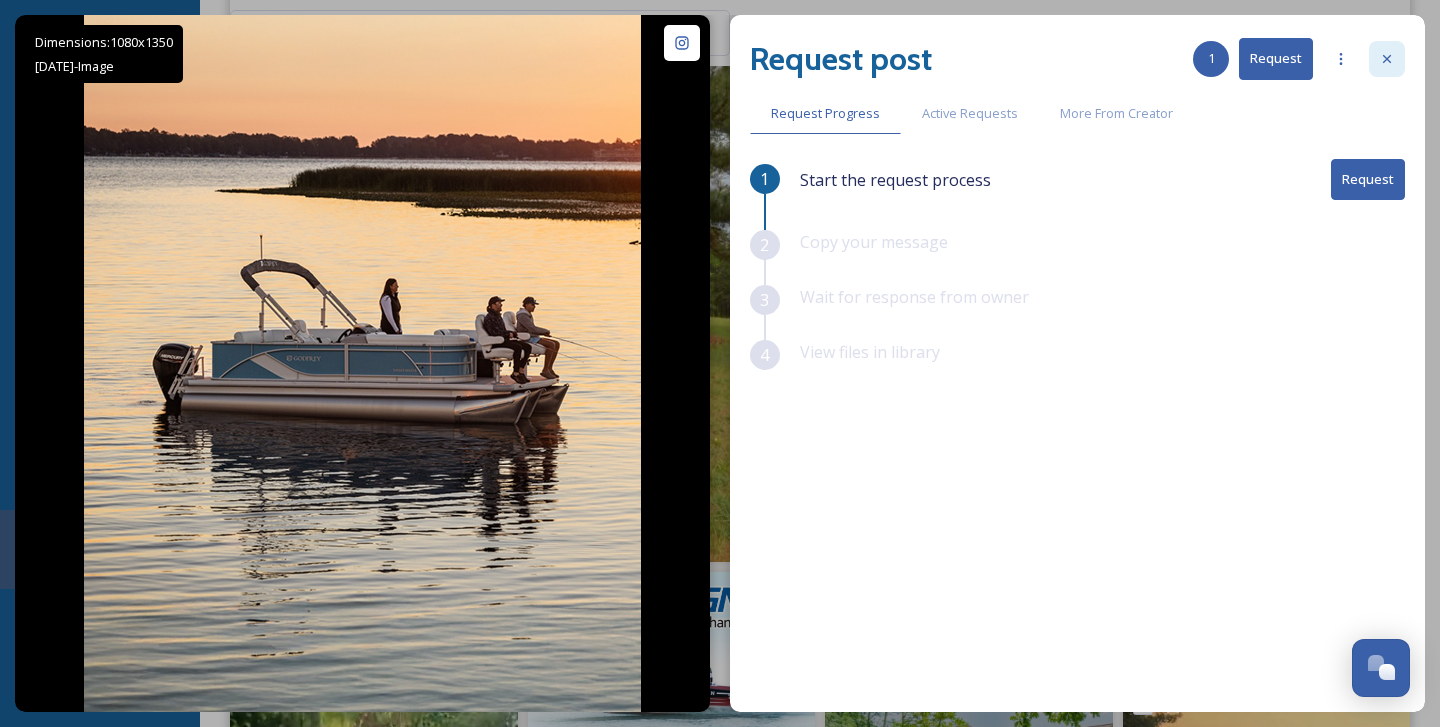 click at bounding box center (1387, 59) 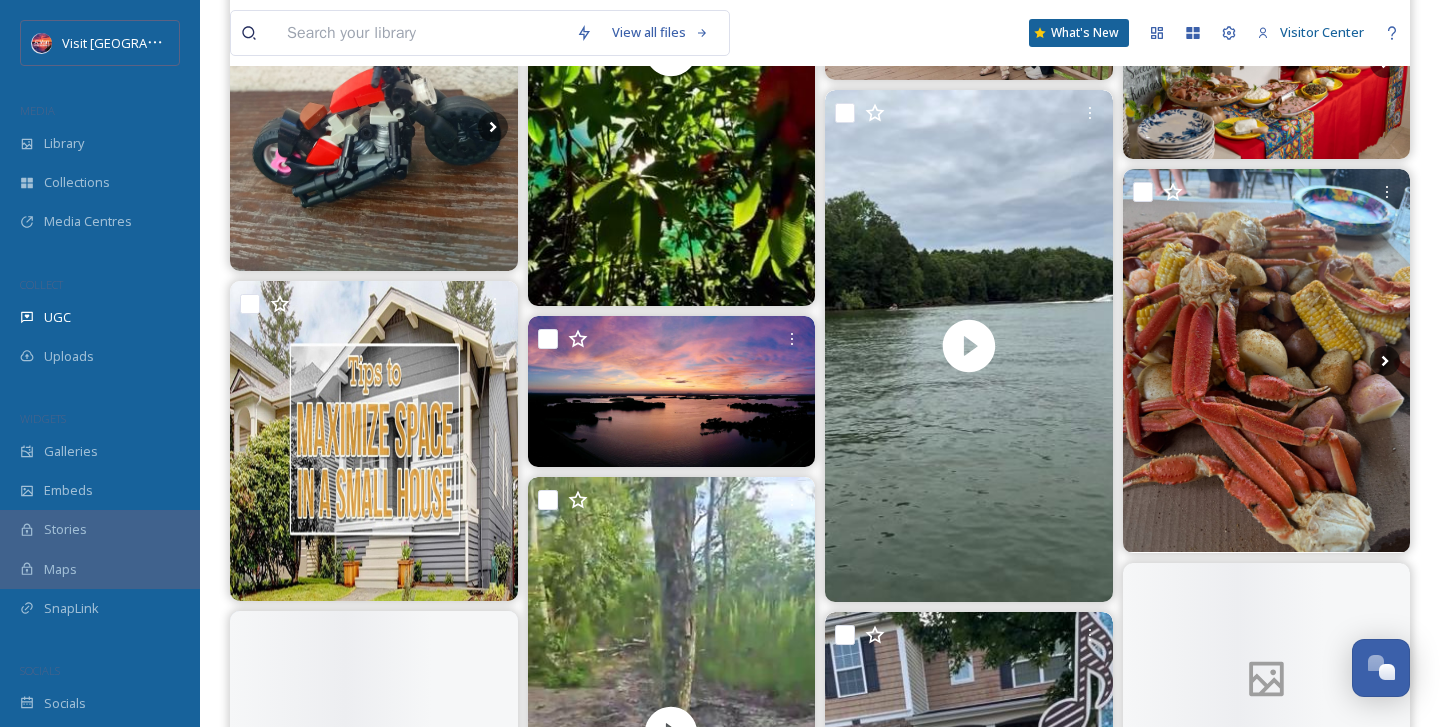 scroll, scrollTop: 15843, scrollLeft: 0, axis: vertical 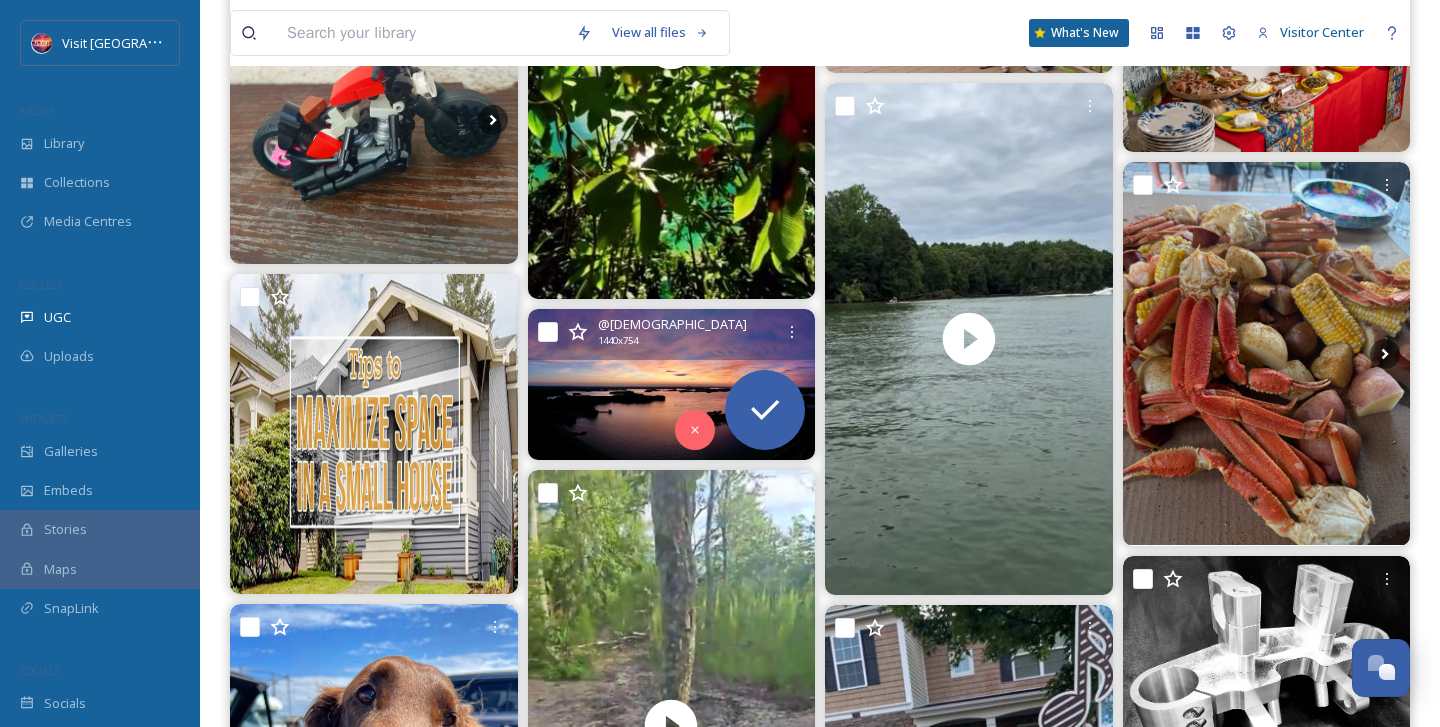 click at bounding box center (672, 384) 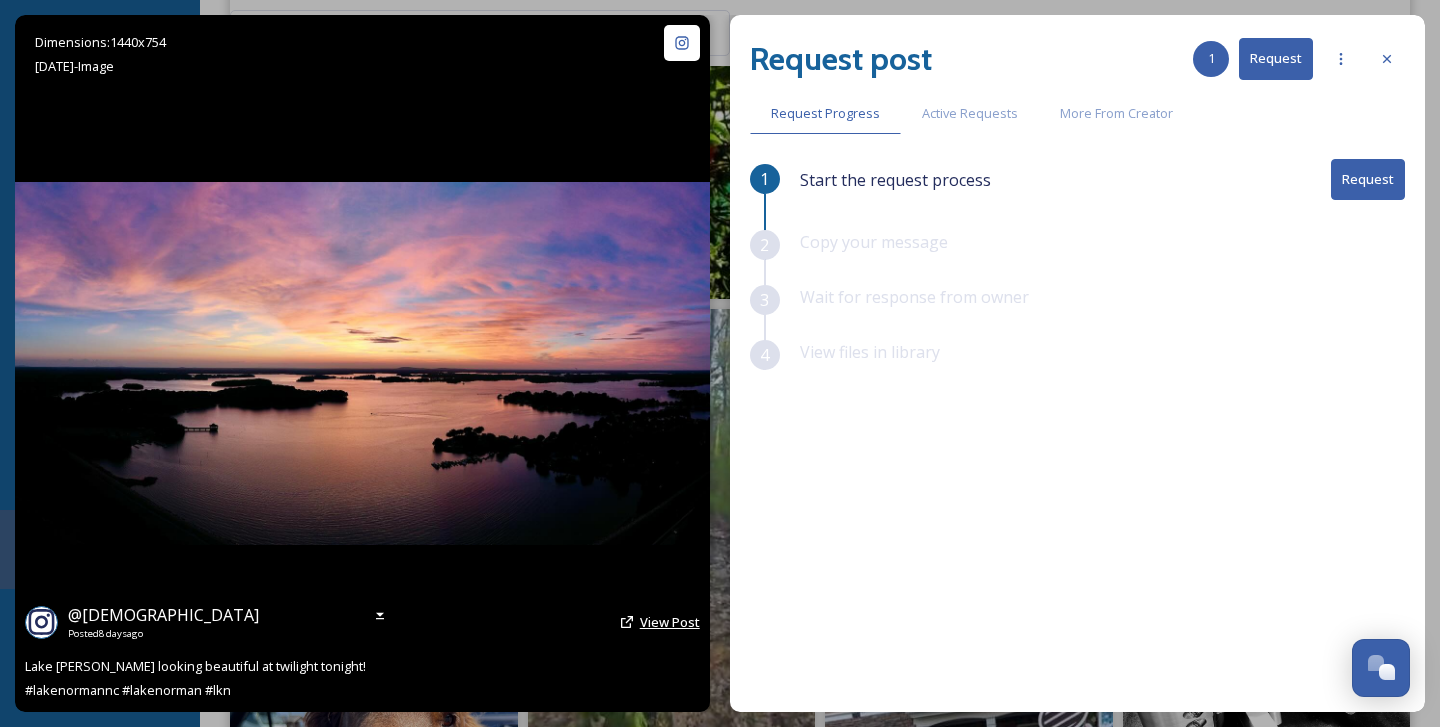 click on "View Post" at bounding box center [670, 622] 